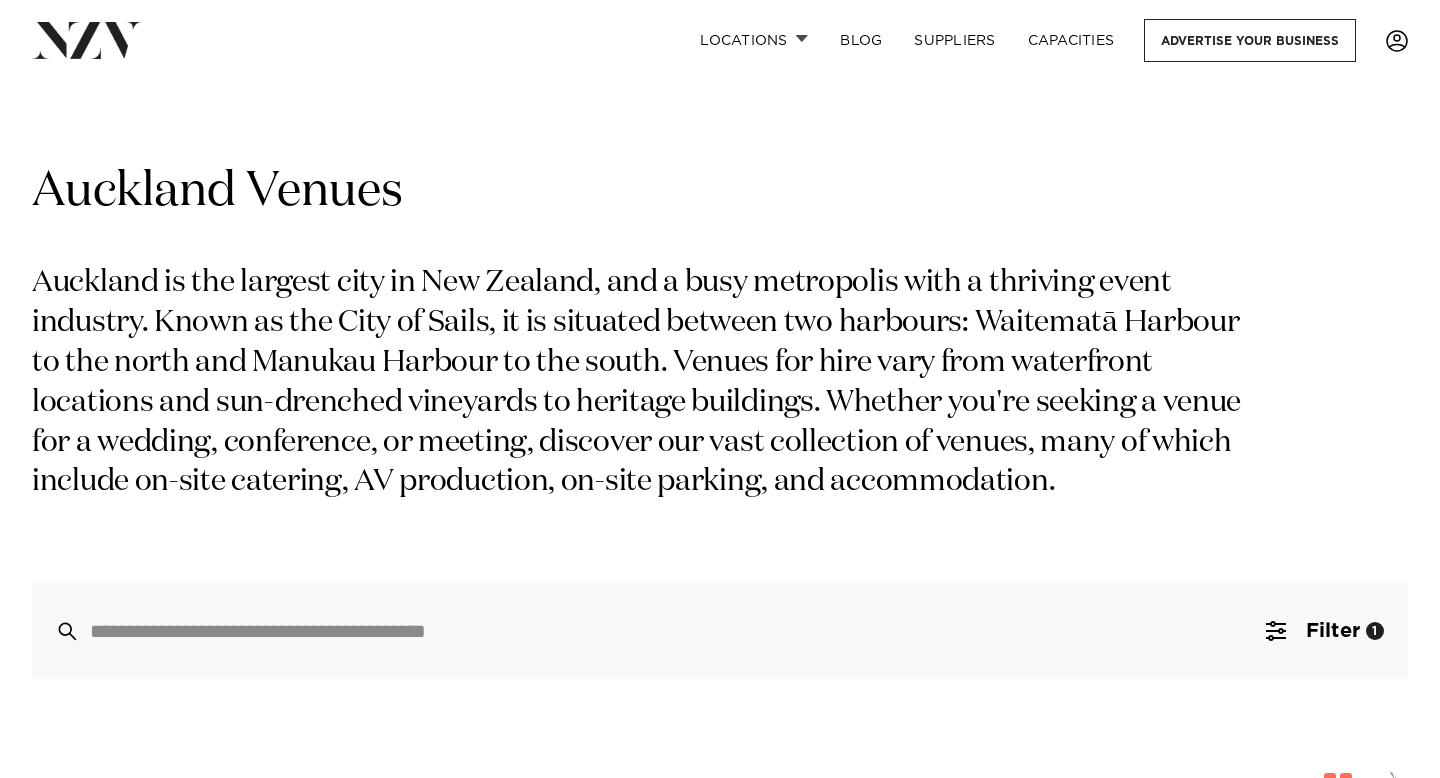 scroll, scrollTop: 477, scrollLeft: 0, axis: vertical 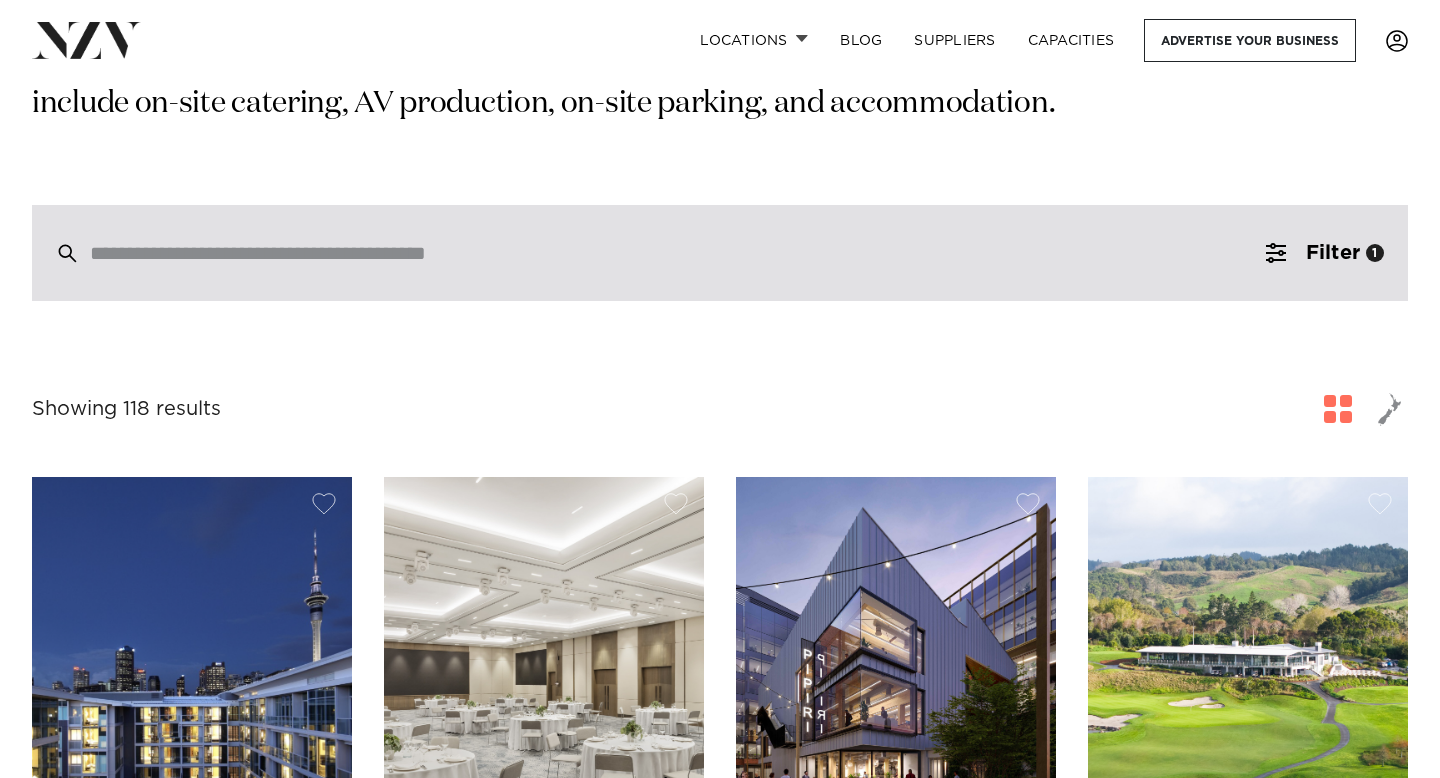 click at bounding box center (677, 253) 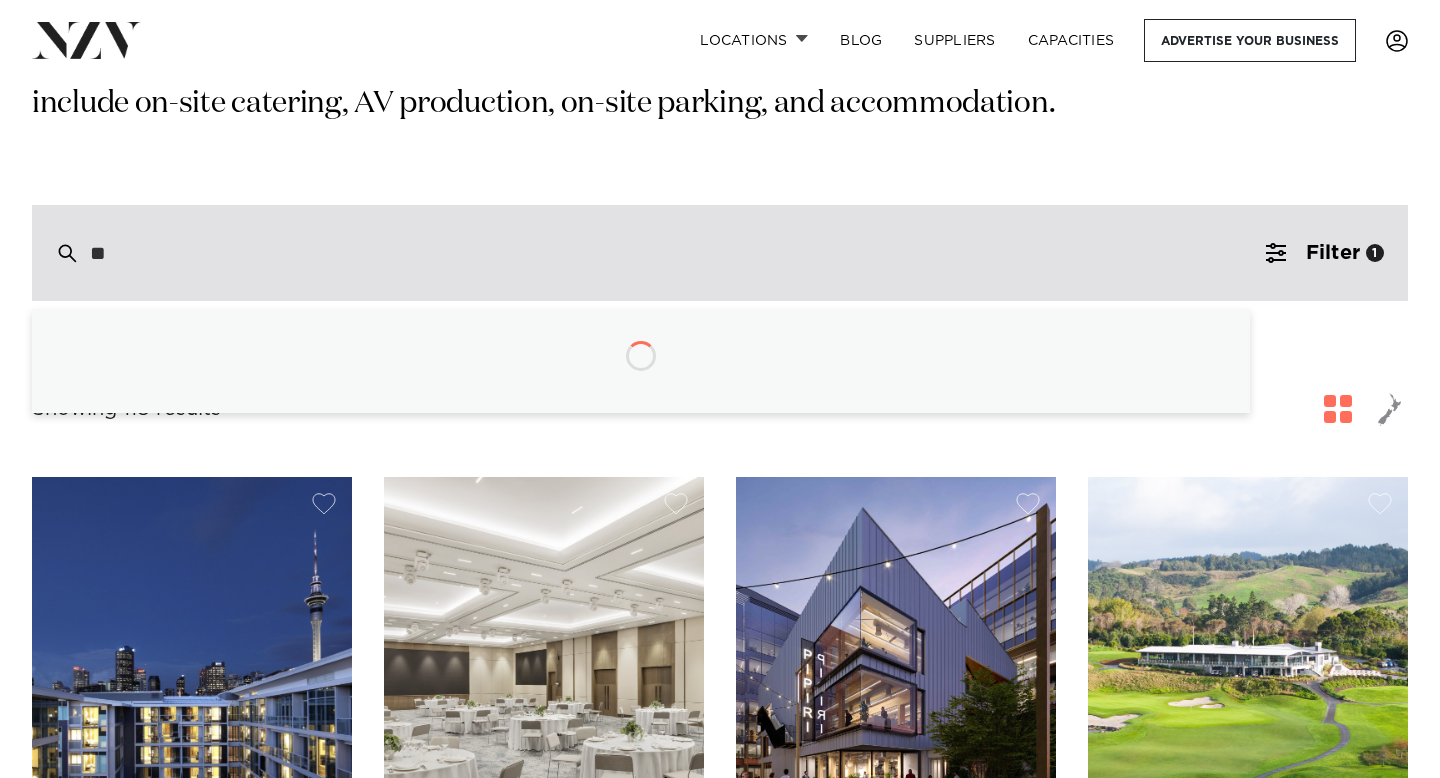 type on "***" 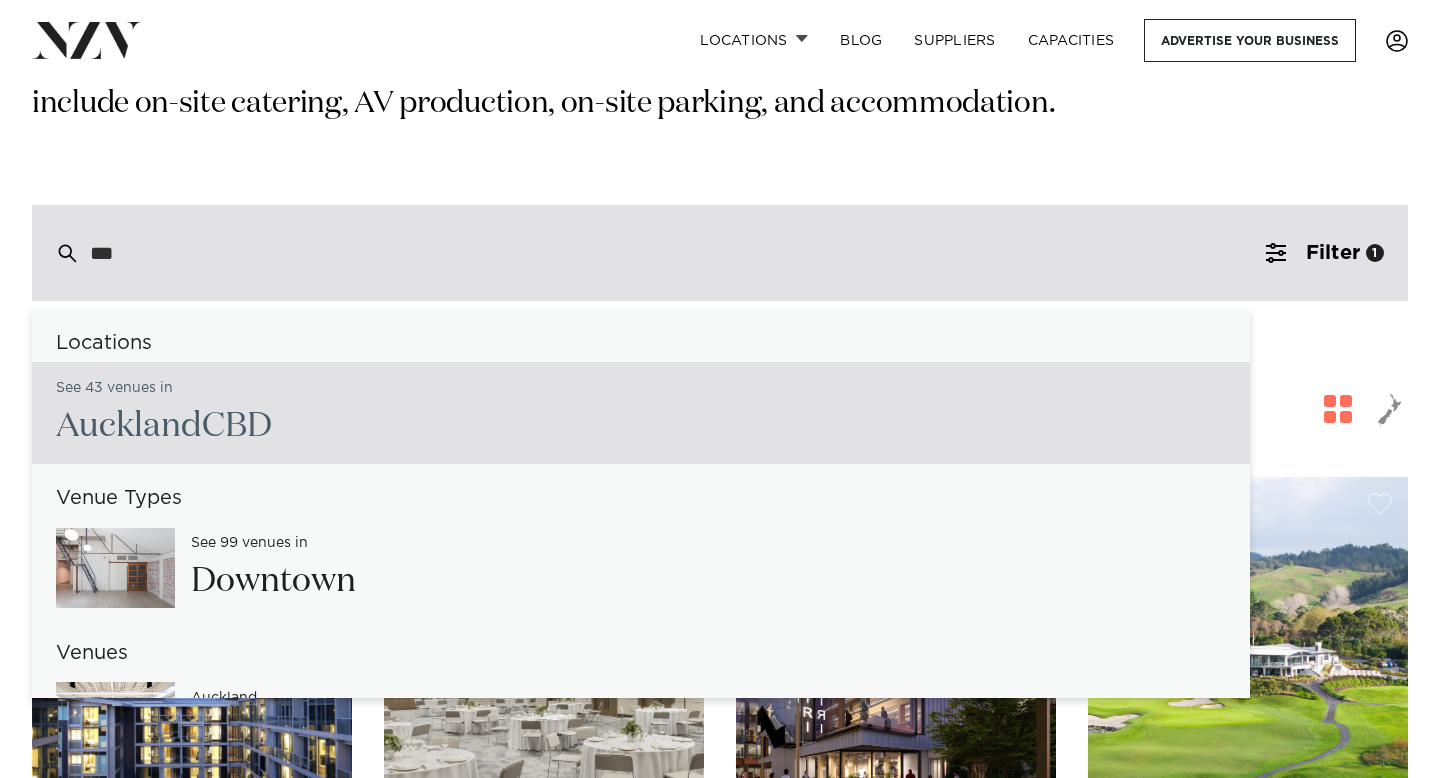 click on "Auckland  CBD" at bounding box center (164, 426) 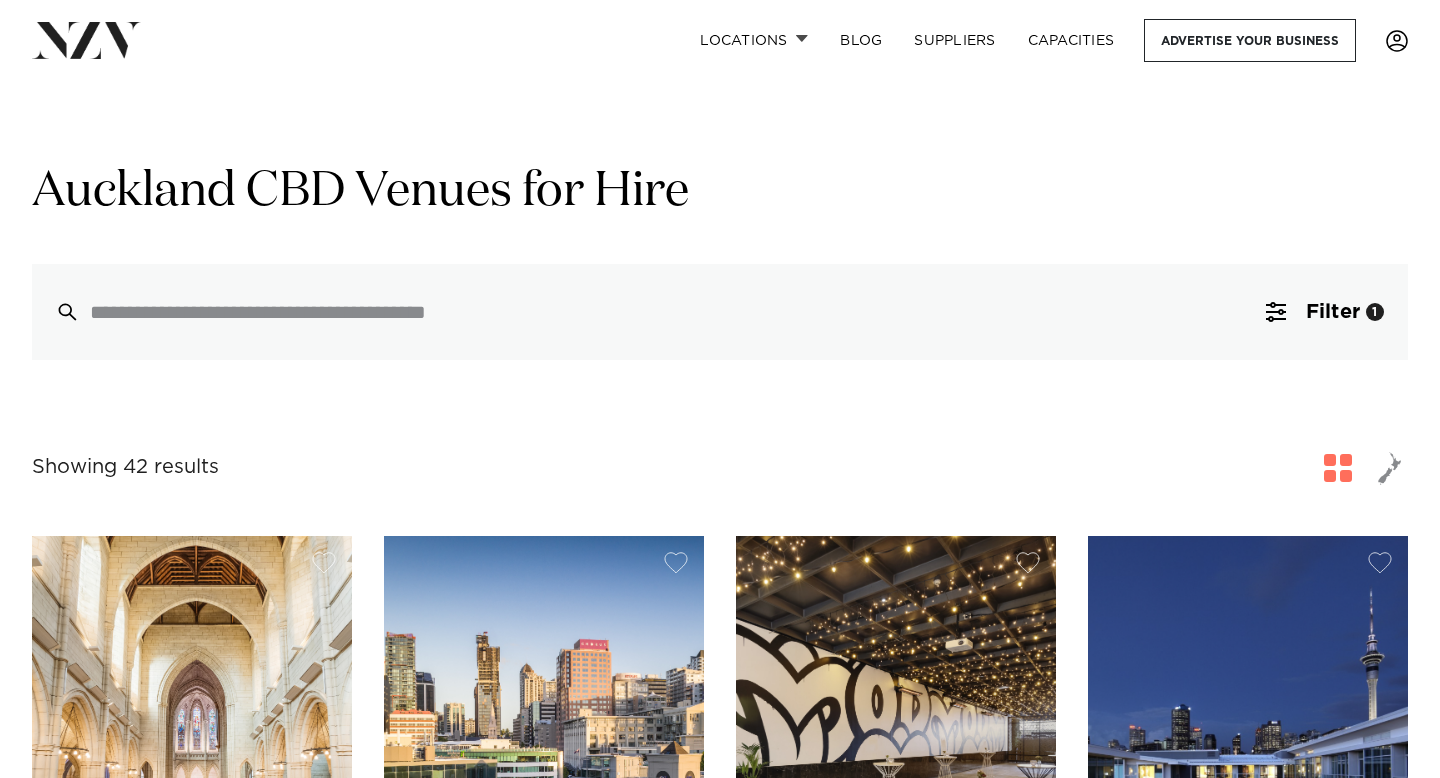 scroll, scrollTop: 0, scrollLeft: 0, axis: both 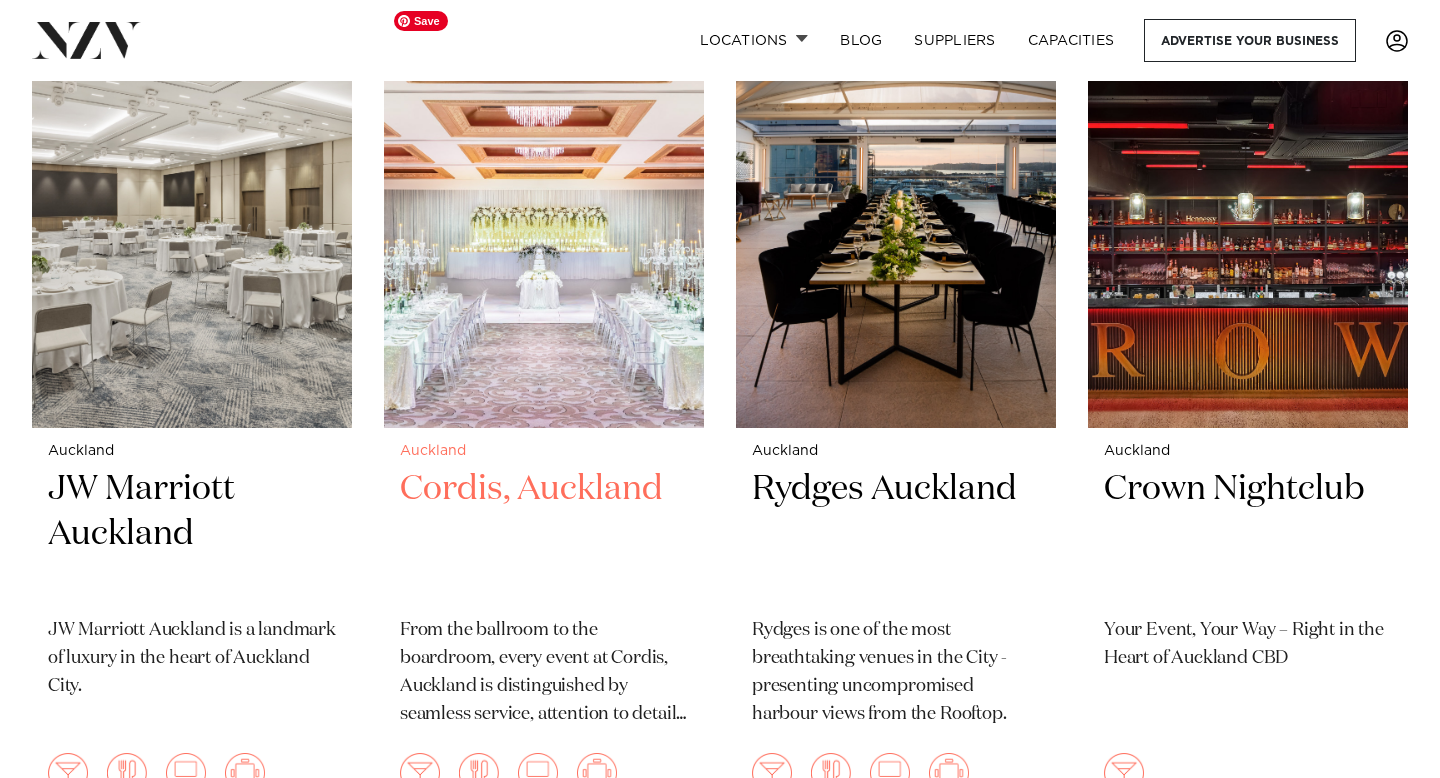 click at bounding box center [544, 213] 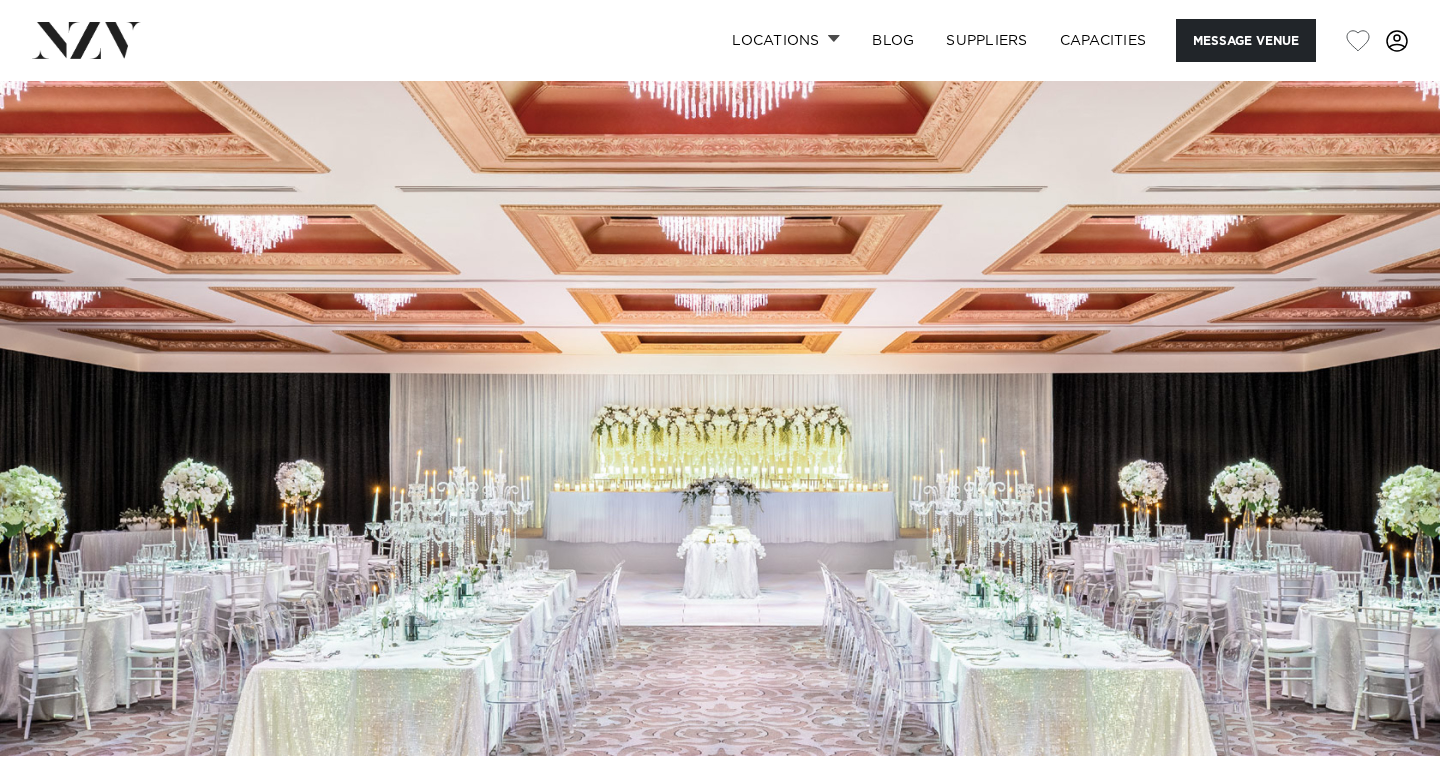 scroll, scrollTop: 0, scrollLeft: 0, axis: both 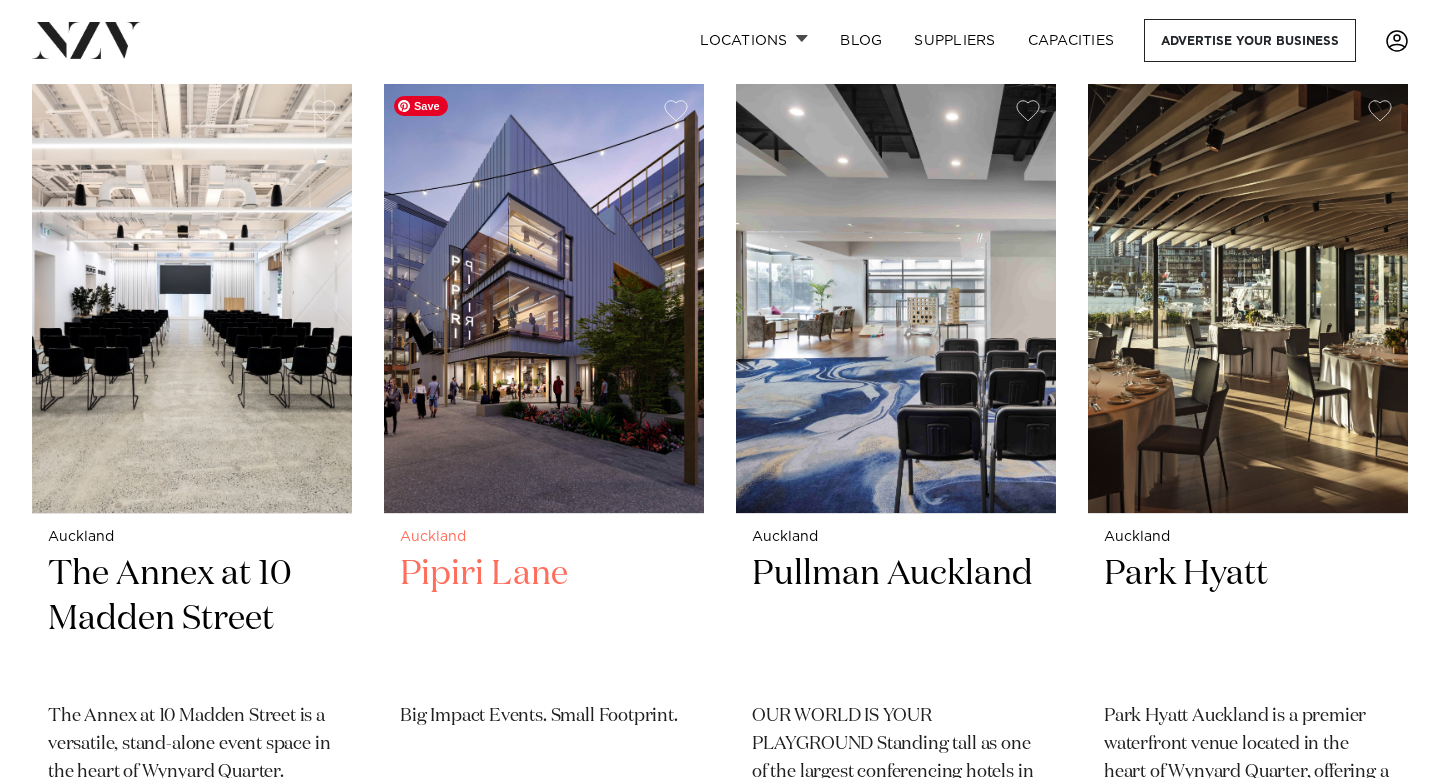 click at bounding box center [544, 298] 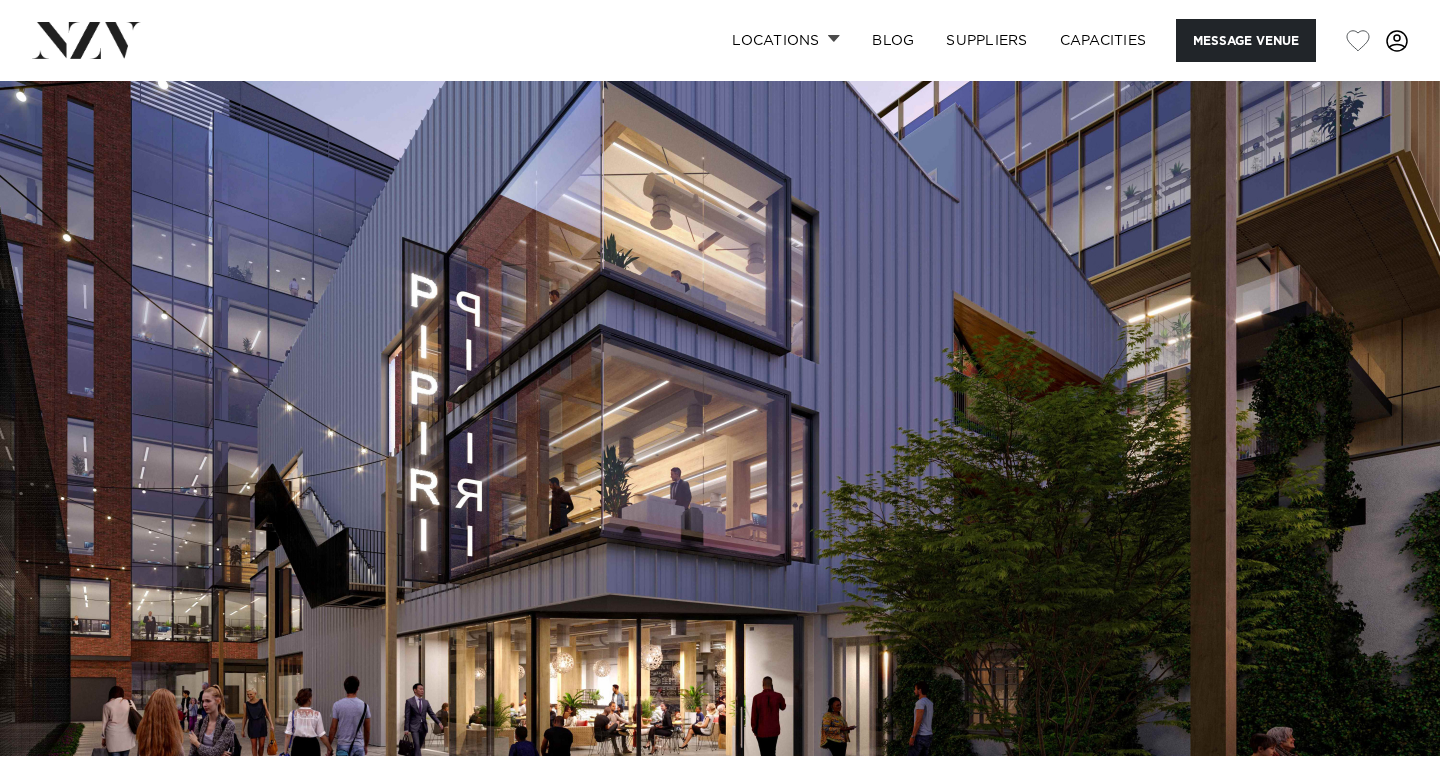 scroll, scrollTop: 0, scrollLeft: 0, axis: both 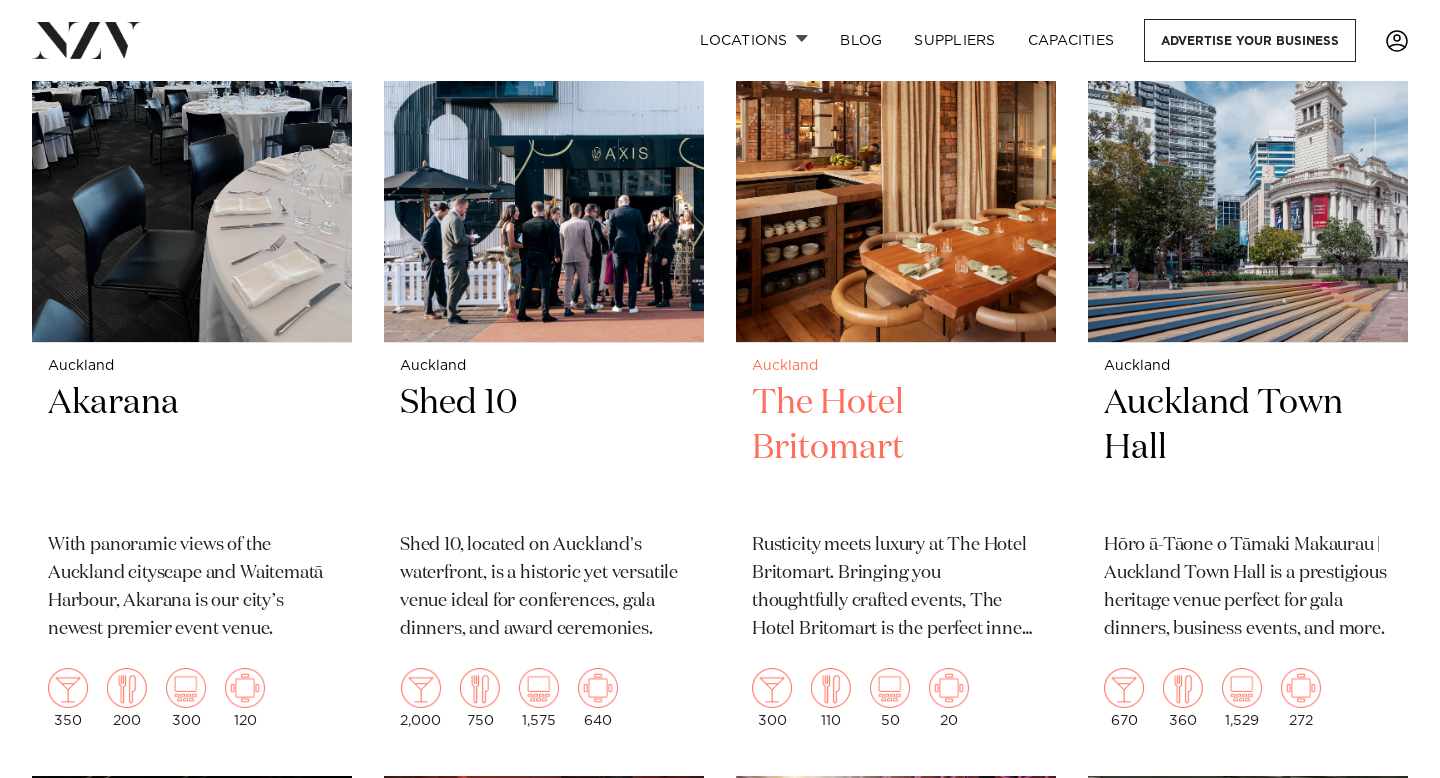 click at bounding box center [896, 127] 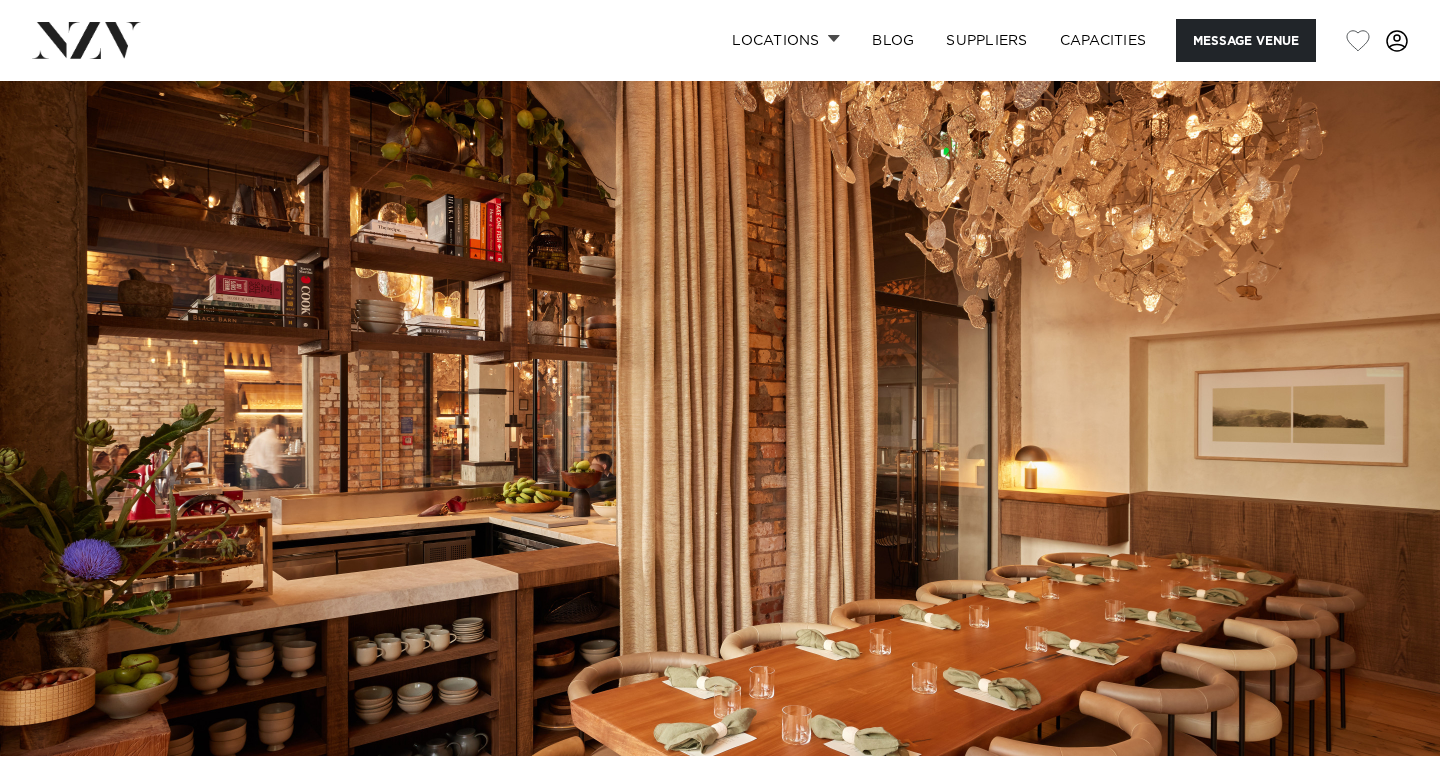 scroll, scrollTop: 0, scrollLeft: 0, axis: both 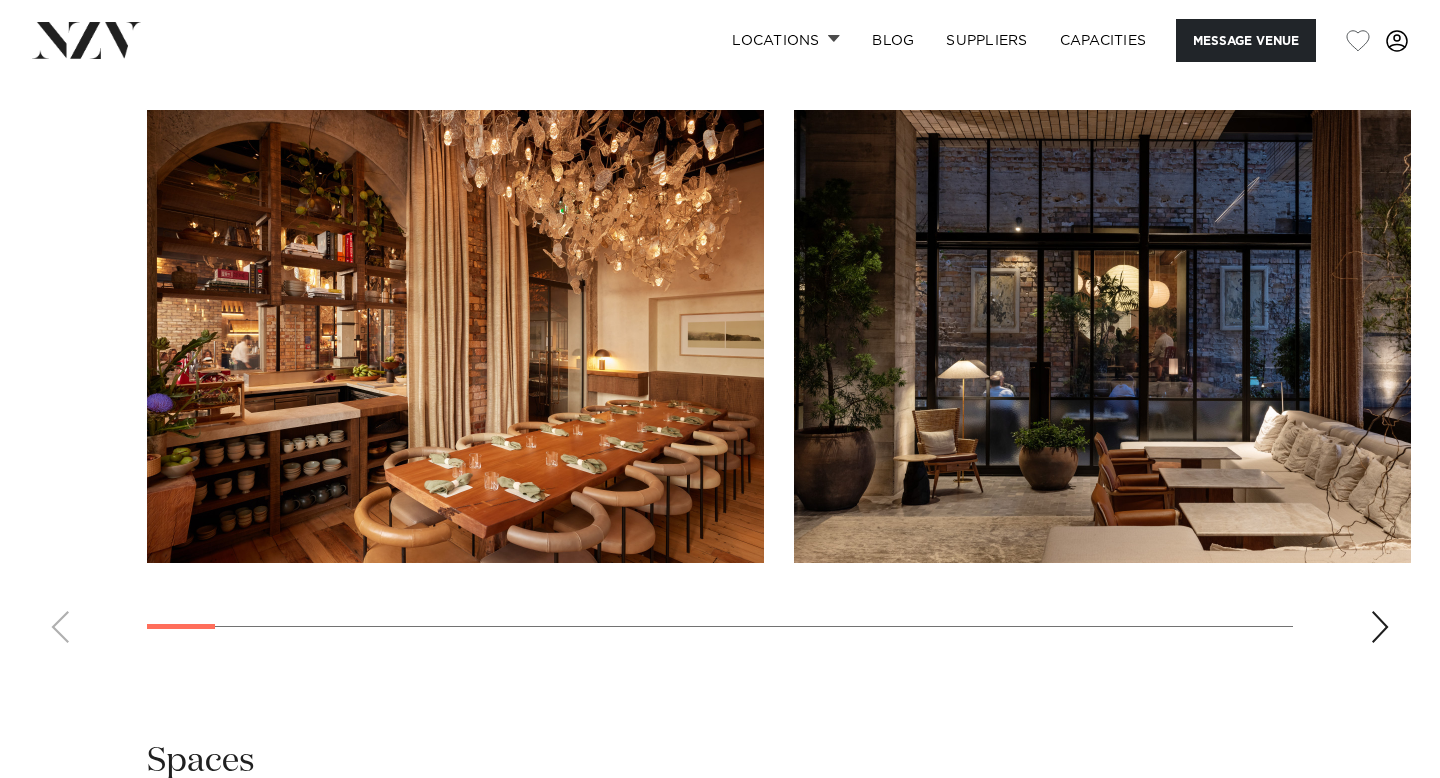click at bounding box center (720, 384) 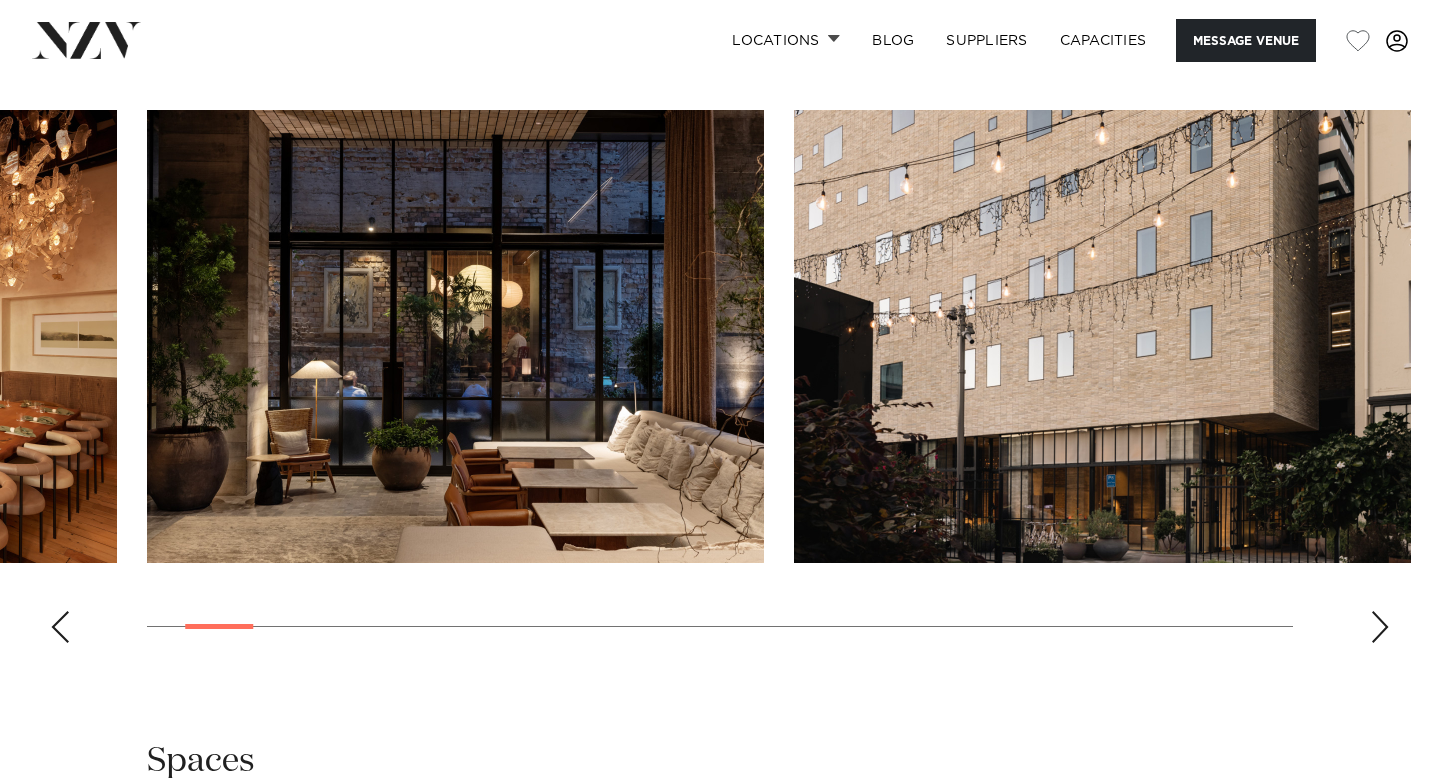 click at bounding box center (1380, 627) 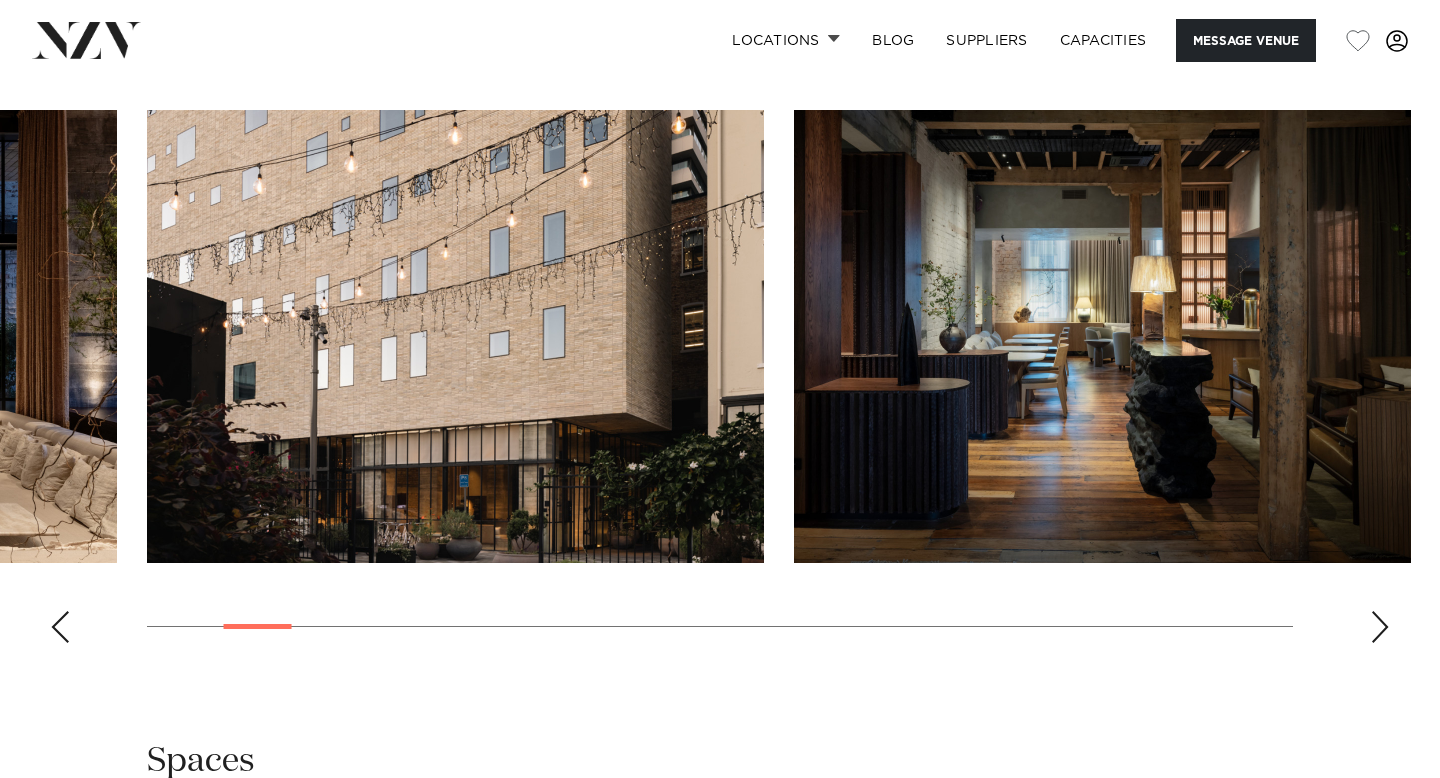 click at bounding box center [1380, 627] 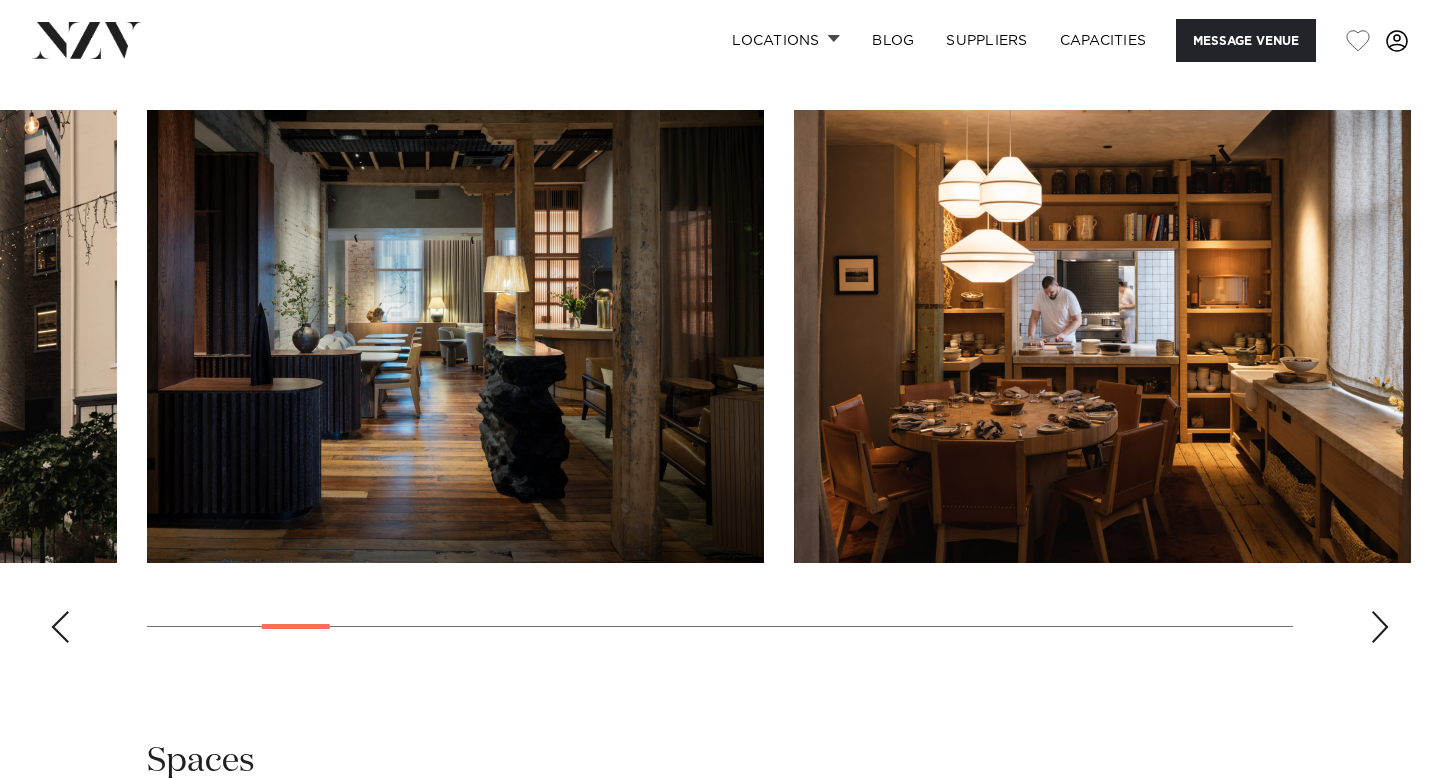 click at bounding box center (1380, 627) 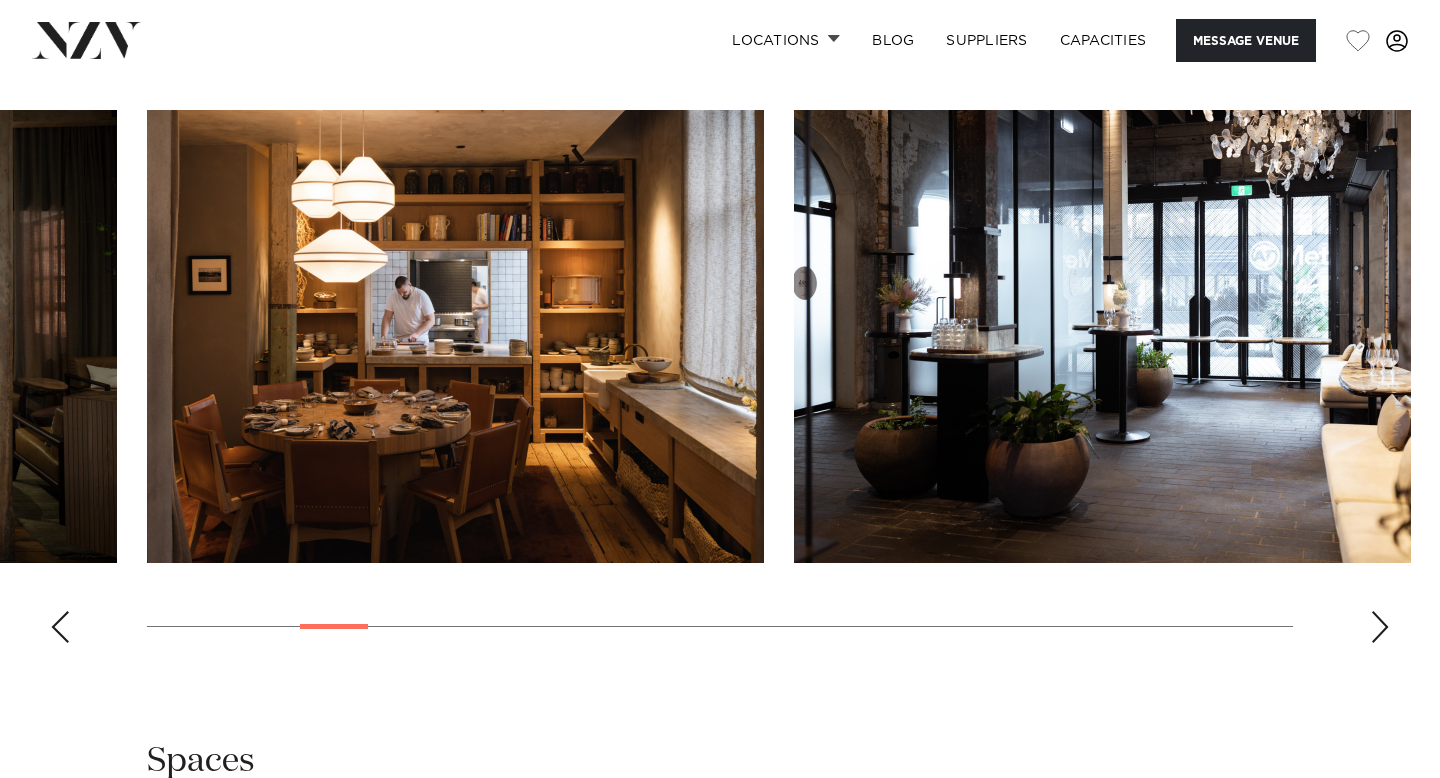 click at bounding box center (1380, 627) 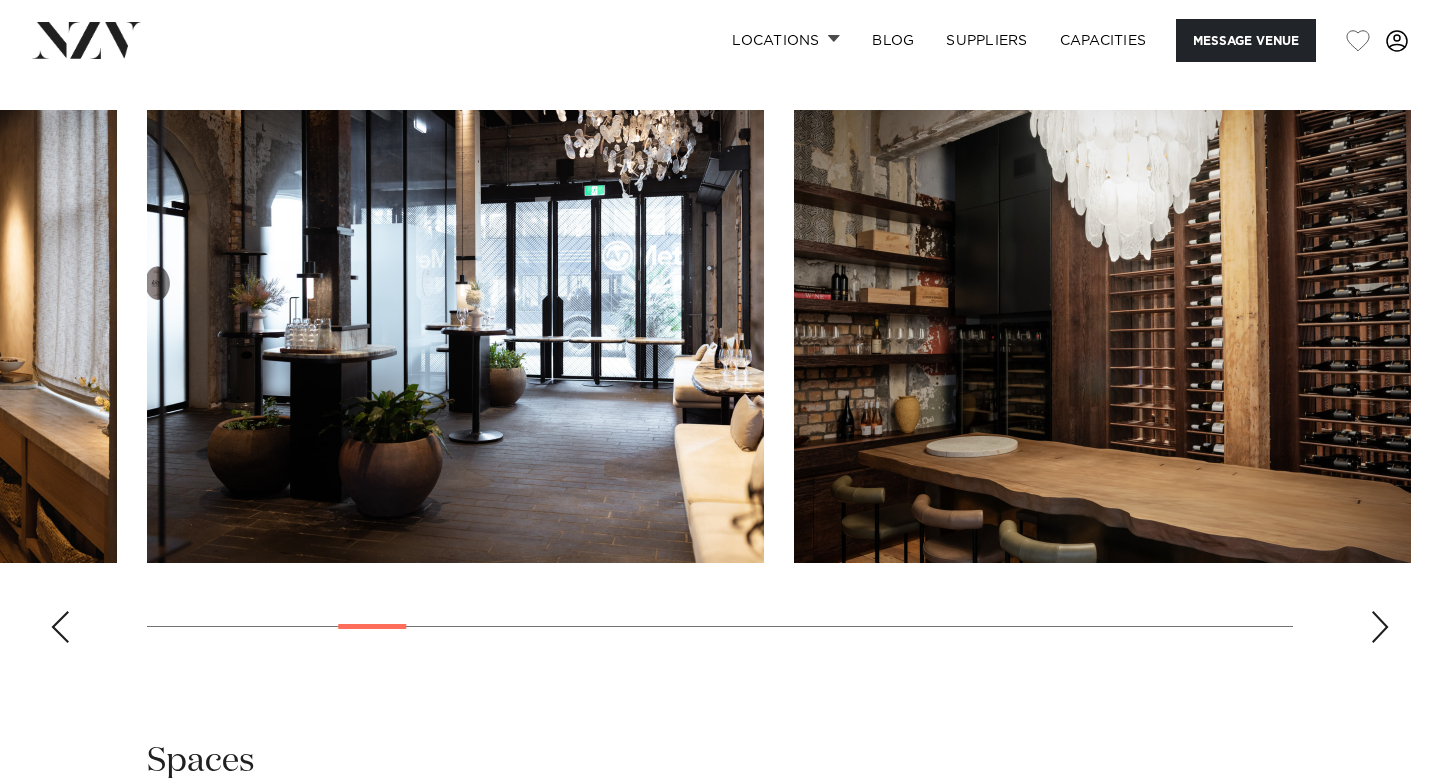click at bounding box center [1380, 627] 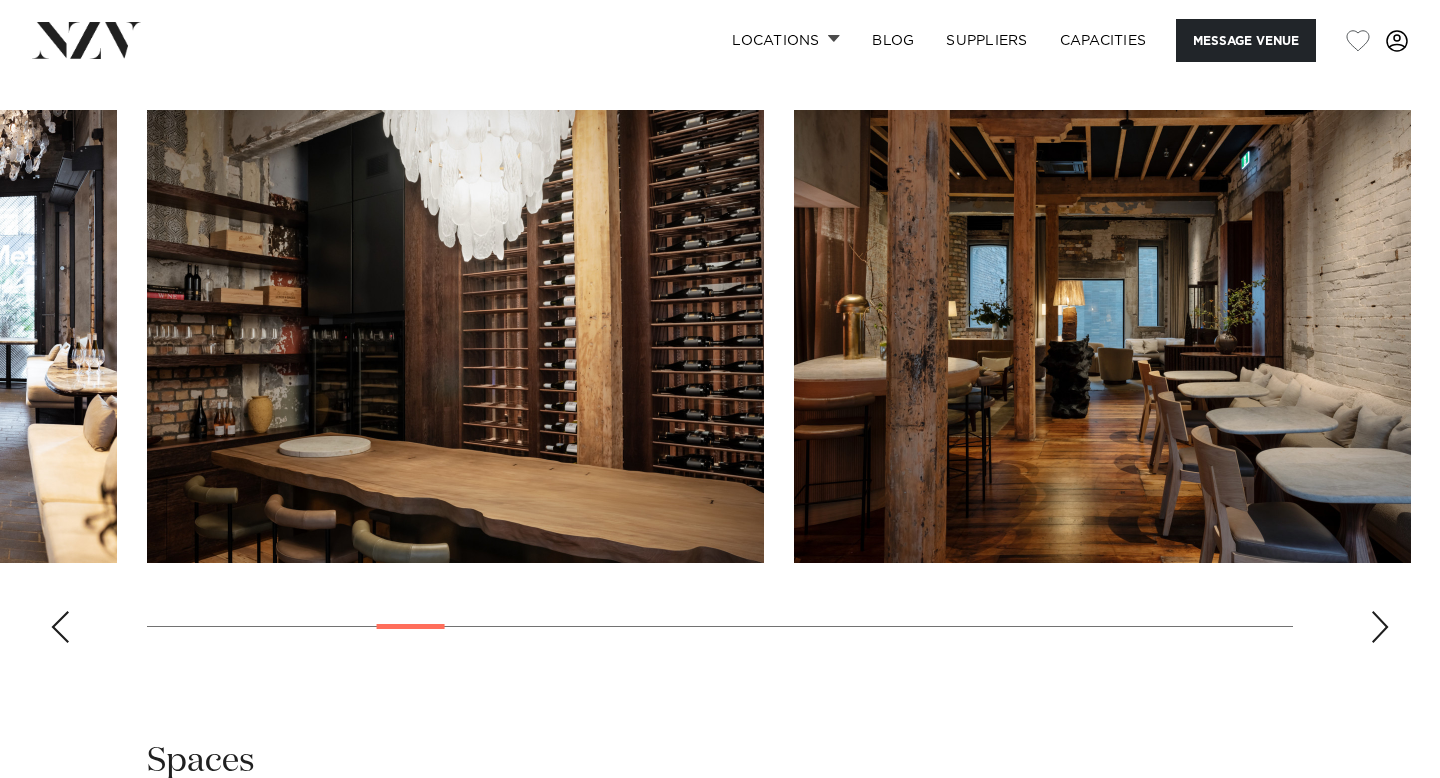 click at bounding box center (1380, 627) 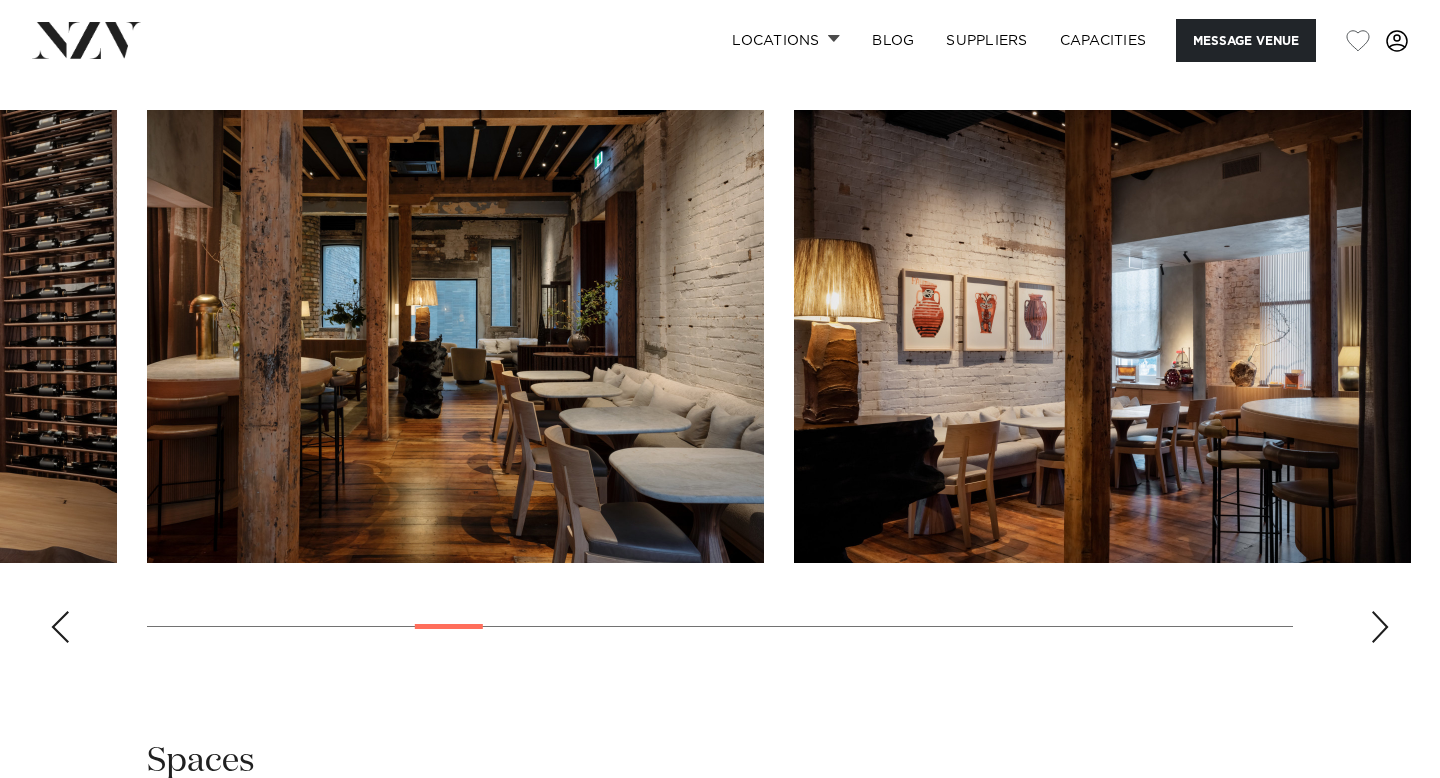 click at bounding box center [1380, 627] 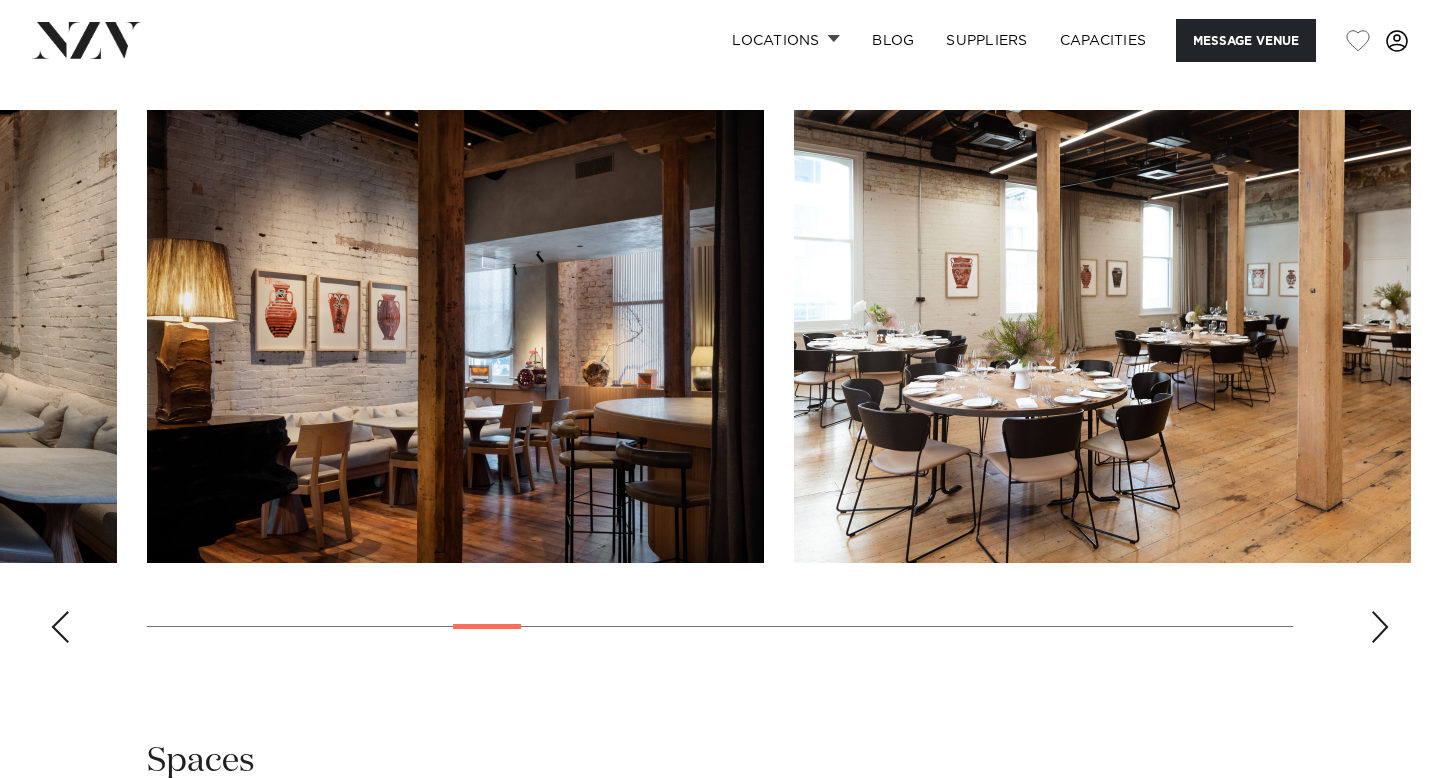 click at bounding box center (1380, 627) 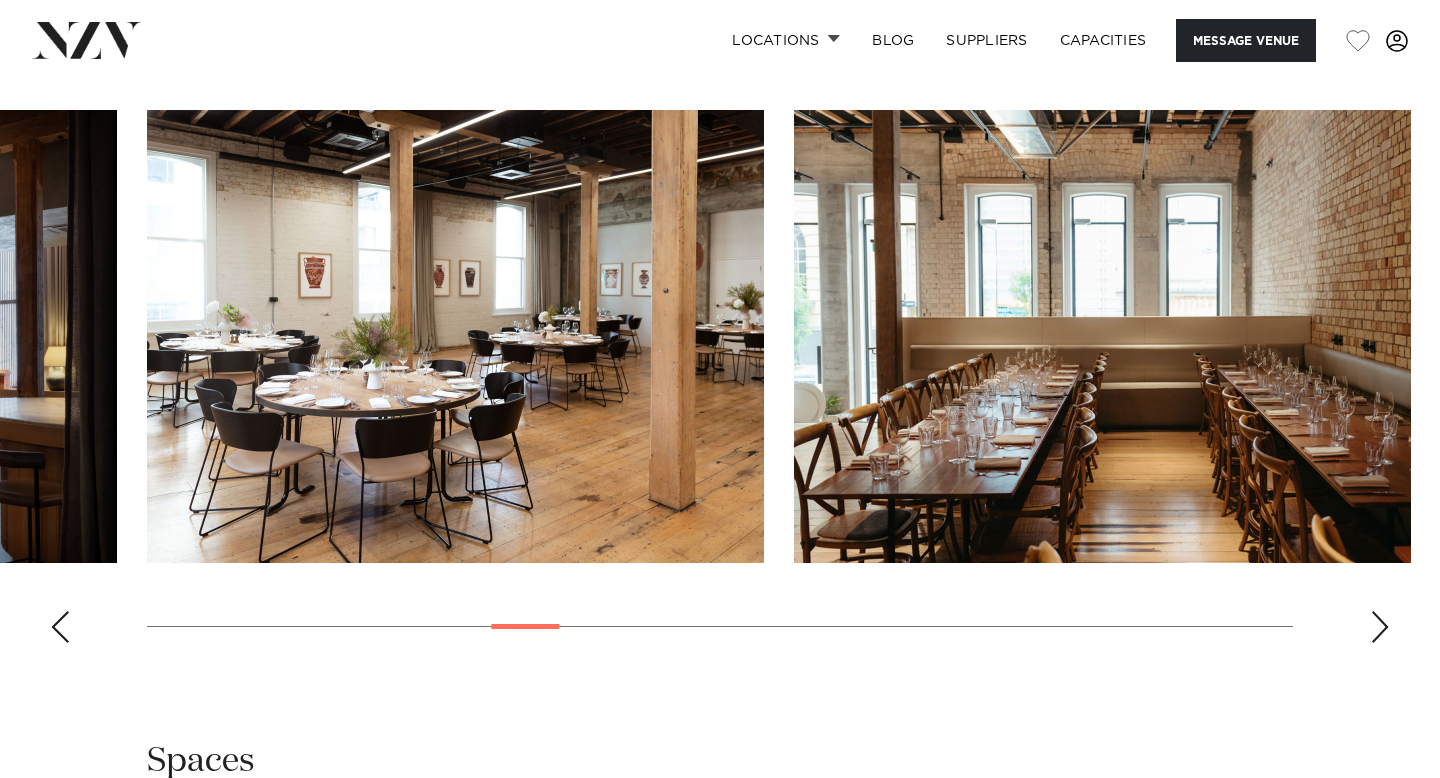 click at bounding box center (1380, 627) 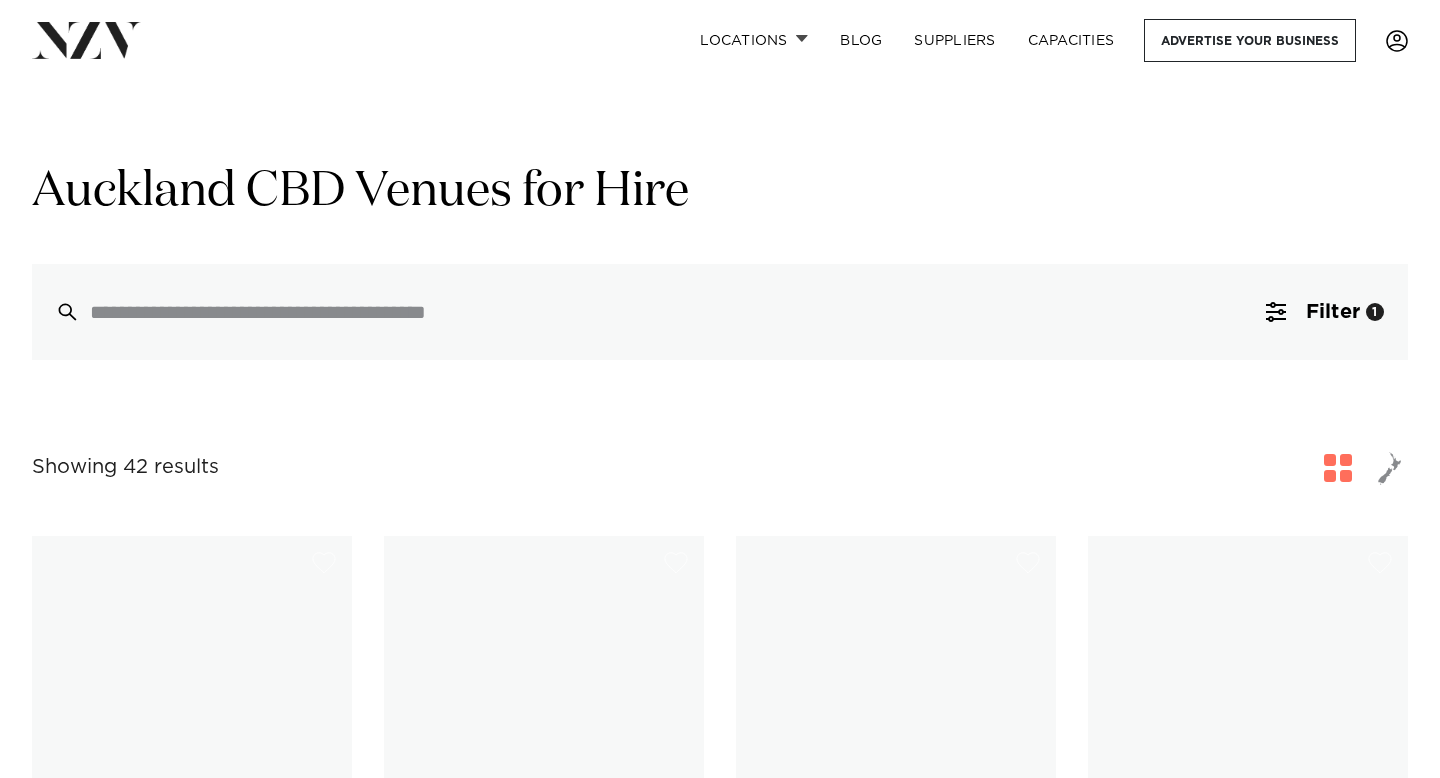 scroll, scrollTop: 5798, scrollLeft: 0, axis: vertical 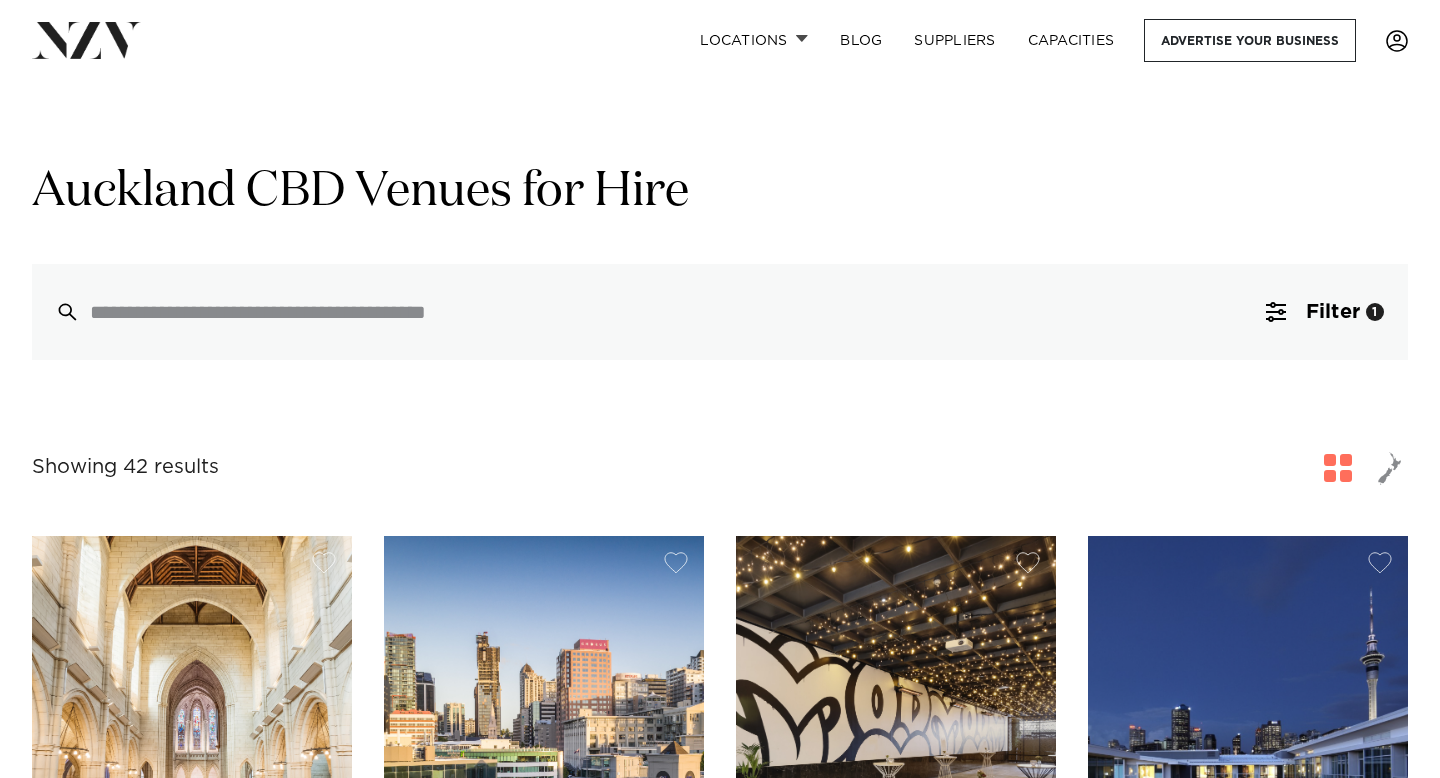 click at bounding box center (1390, 468) 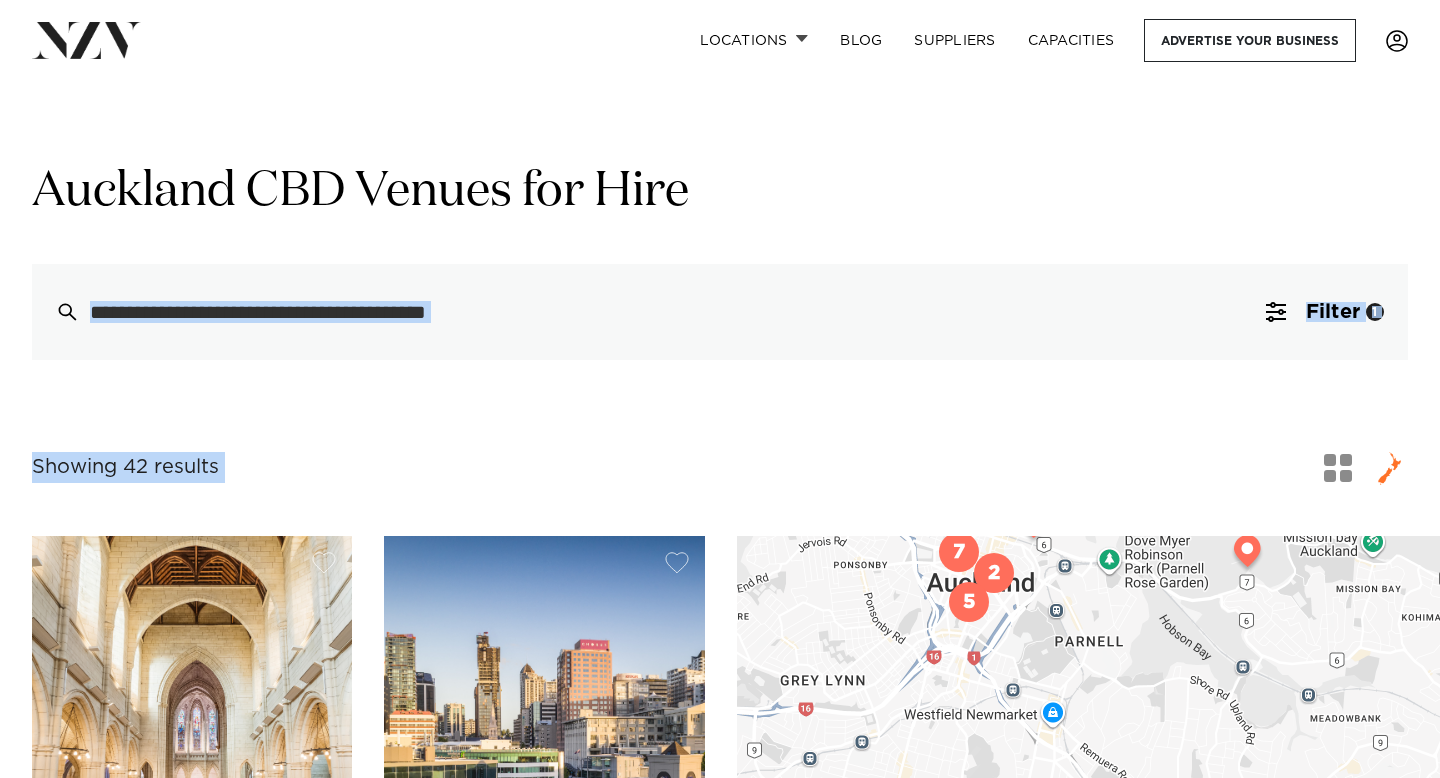drag, startPoint x: 1002, startPoint y: 425, endPoint x: 975, endPoint y: 176, distance: 250.45958 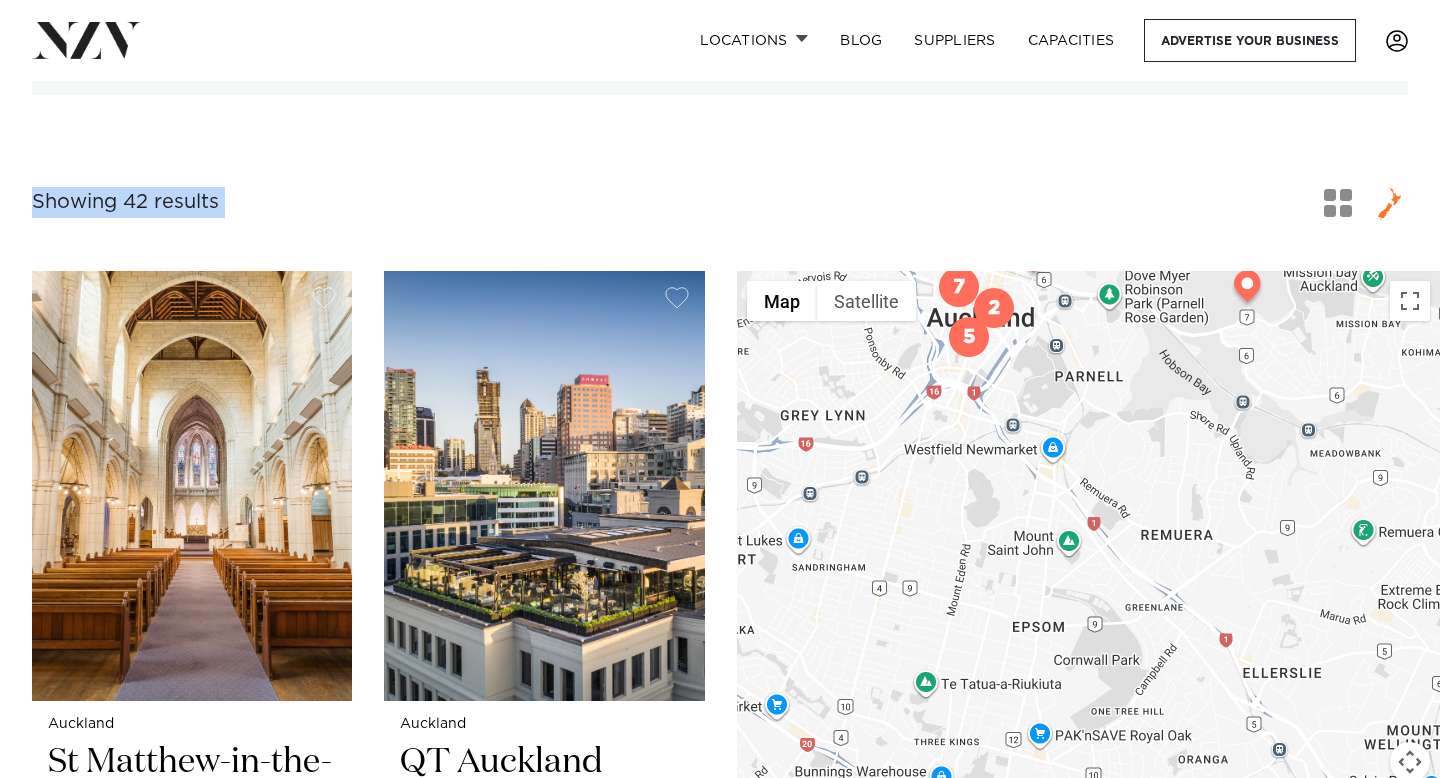scroll, scrollTop: 341, scrollLeft: 0, axis: vertical 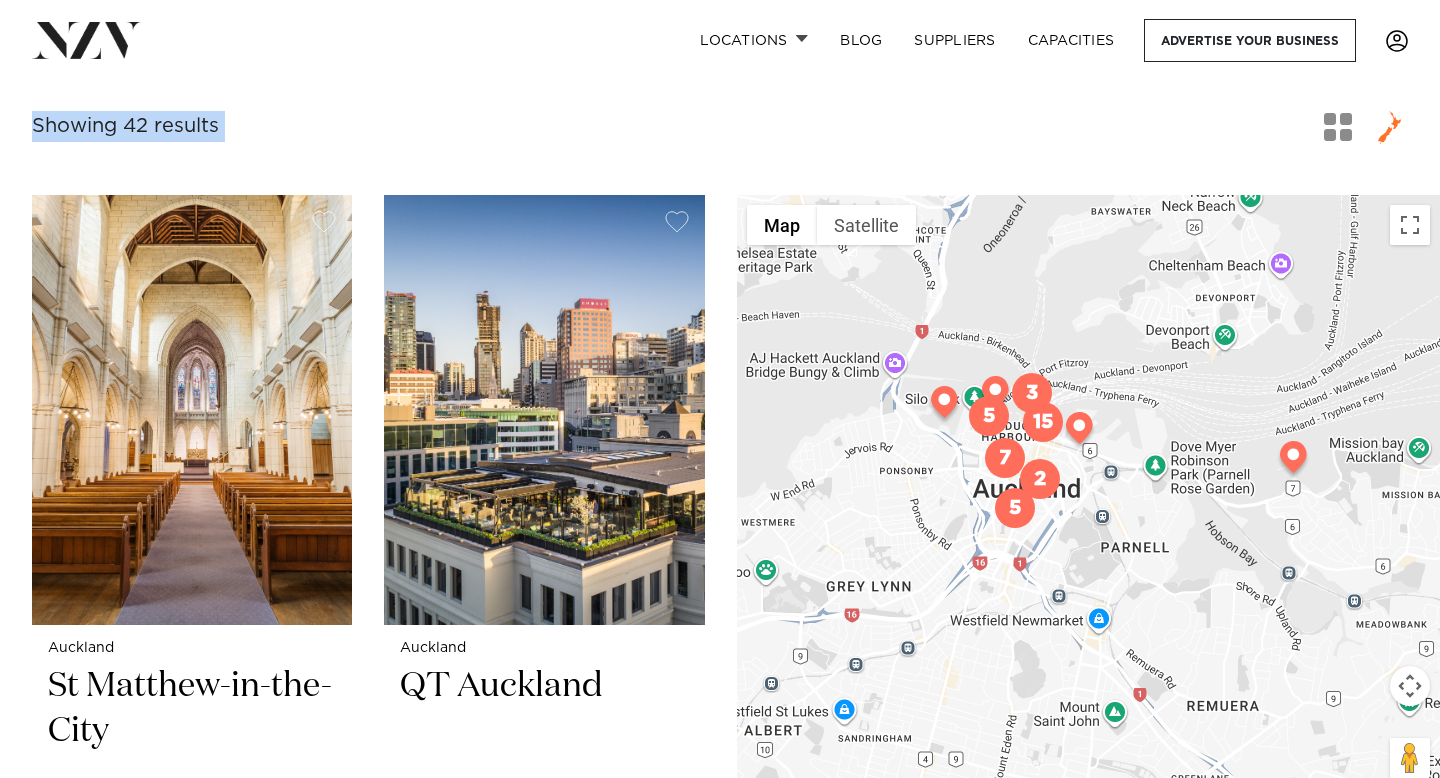 drag, startPoint x: 972, startPoint y: 334, endPoint x: 1018, endPoint y: 583, distance: 253.21335 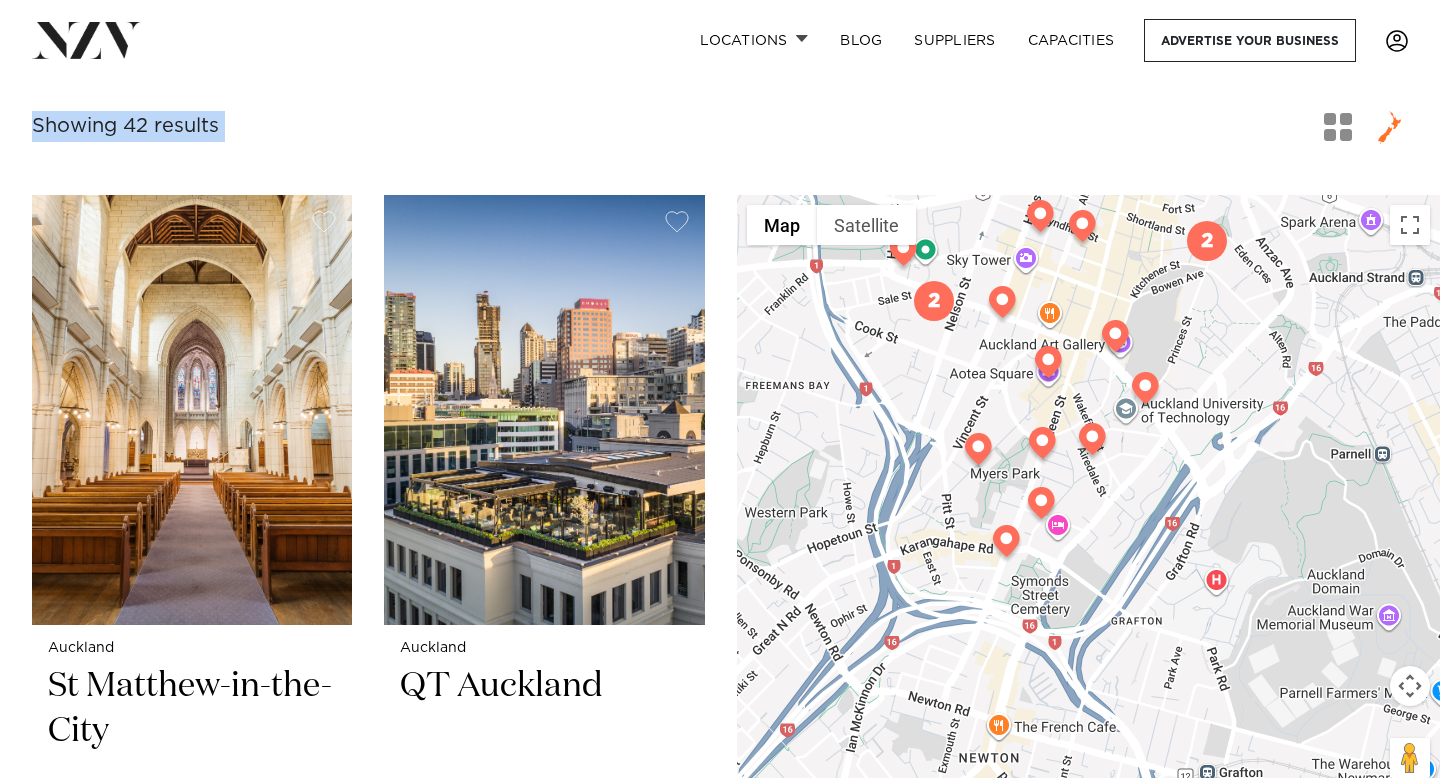 drag, startPoint x: 1067, startPoint y: 444, endPoint x: 1094, endPoint y: 583, distance: 141.59802 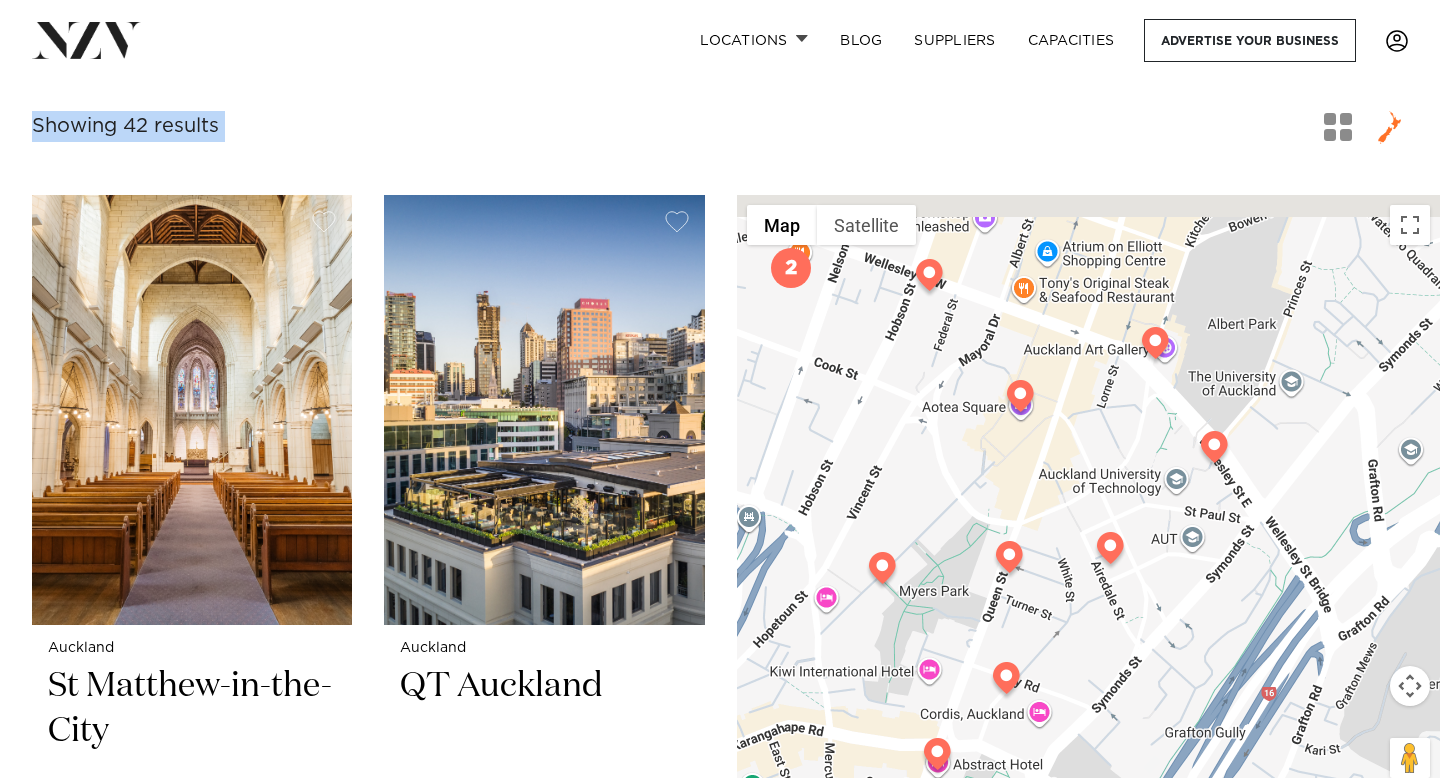 drag, startPoint x: 1078, startPoint y: 539, endPoint x: 1098, endPoint y: 767, distance: 228.87552 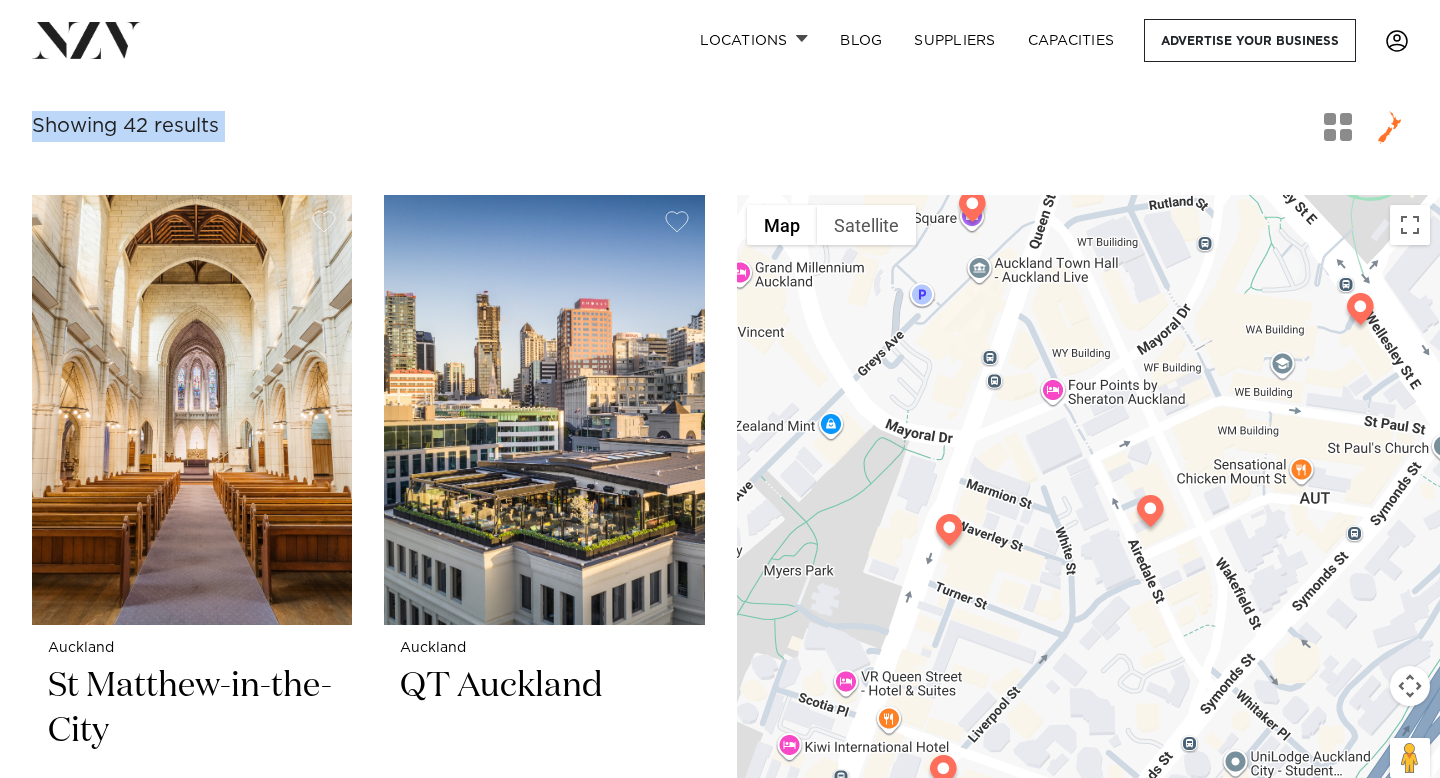 drag, startPoint x: 1096, startPoint y: 525, endPoint x: 1136, endPoint y: 445, distance: 89.44272 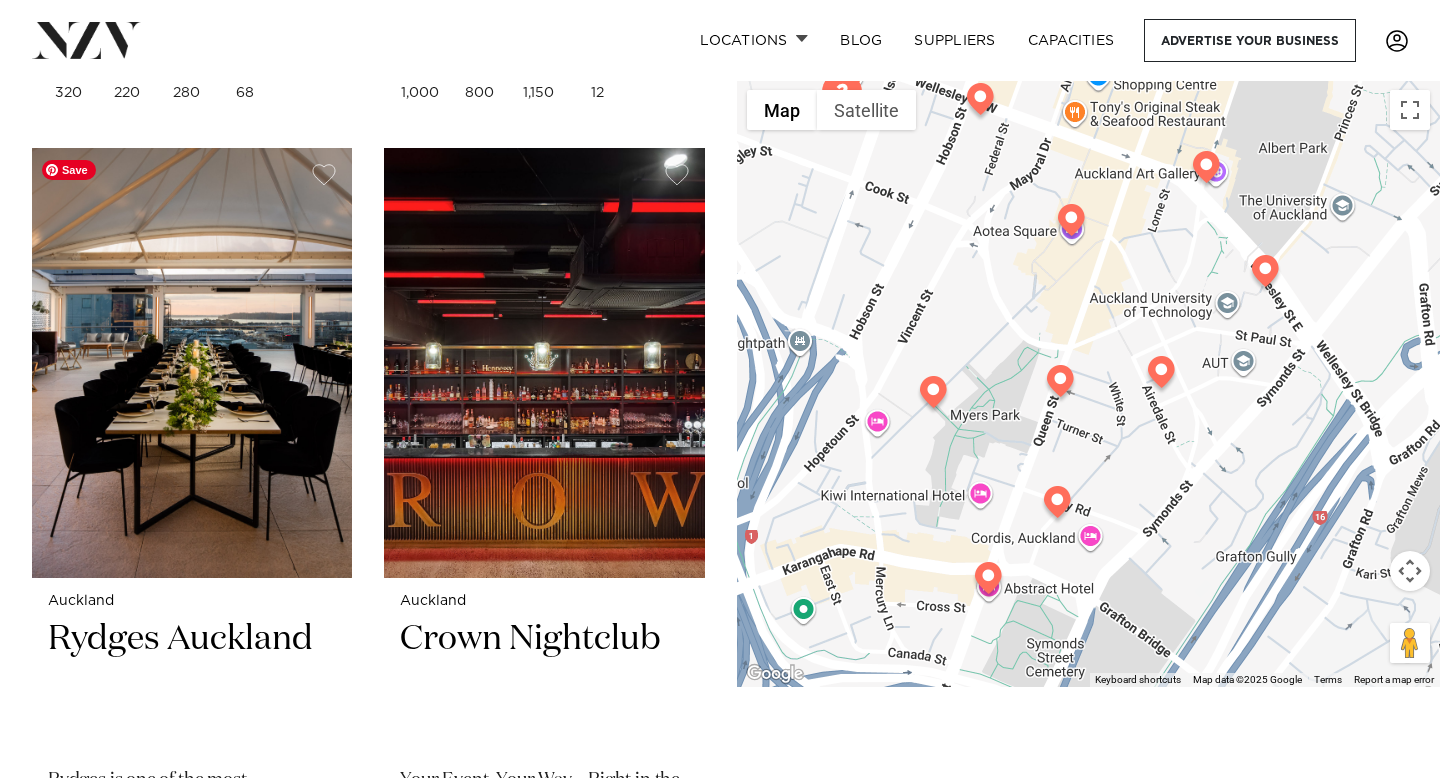 scroll, scrollTop: 2980, scrollLeft: 0, axis: vertical 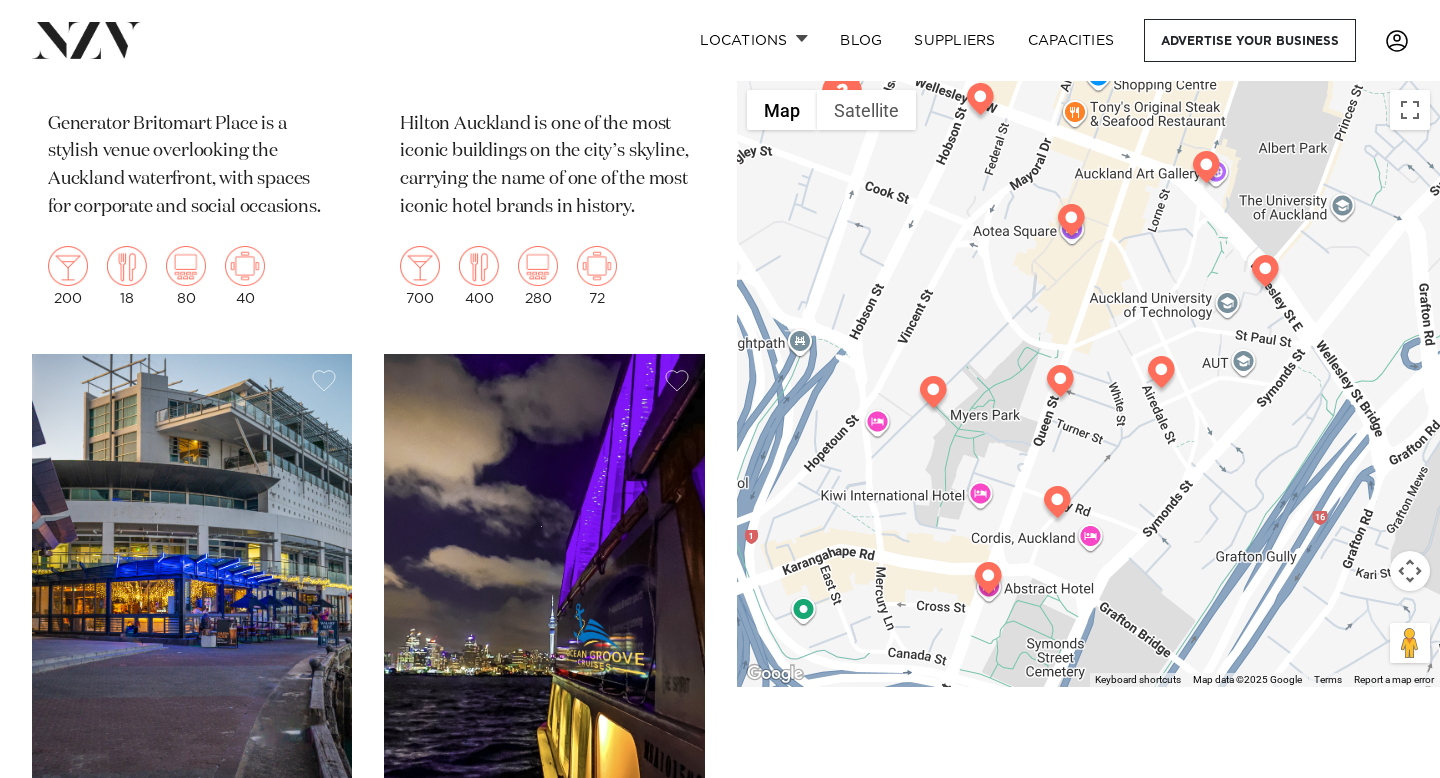 click at bounding box center (988, 582) 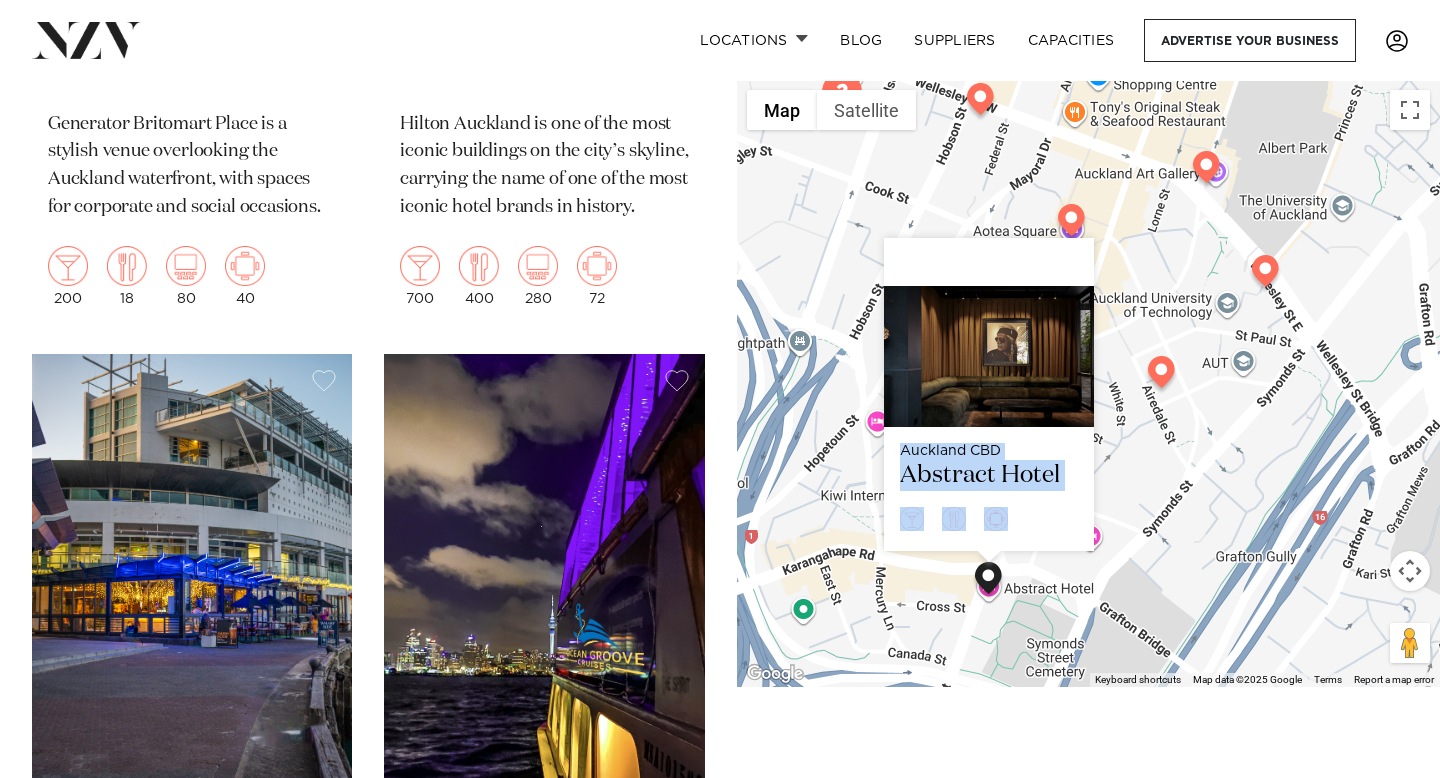 click on "Auckland CBD
Abstract Hotel" at bounding box center [1088, 383] 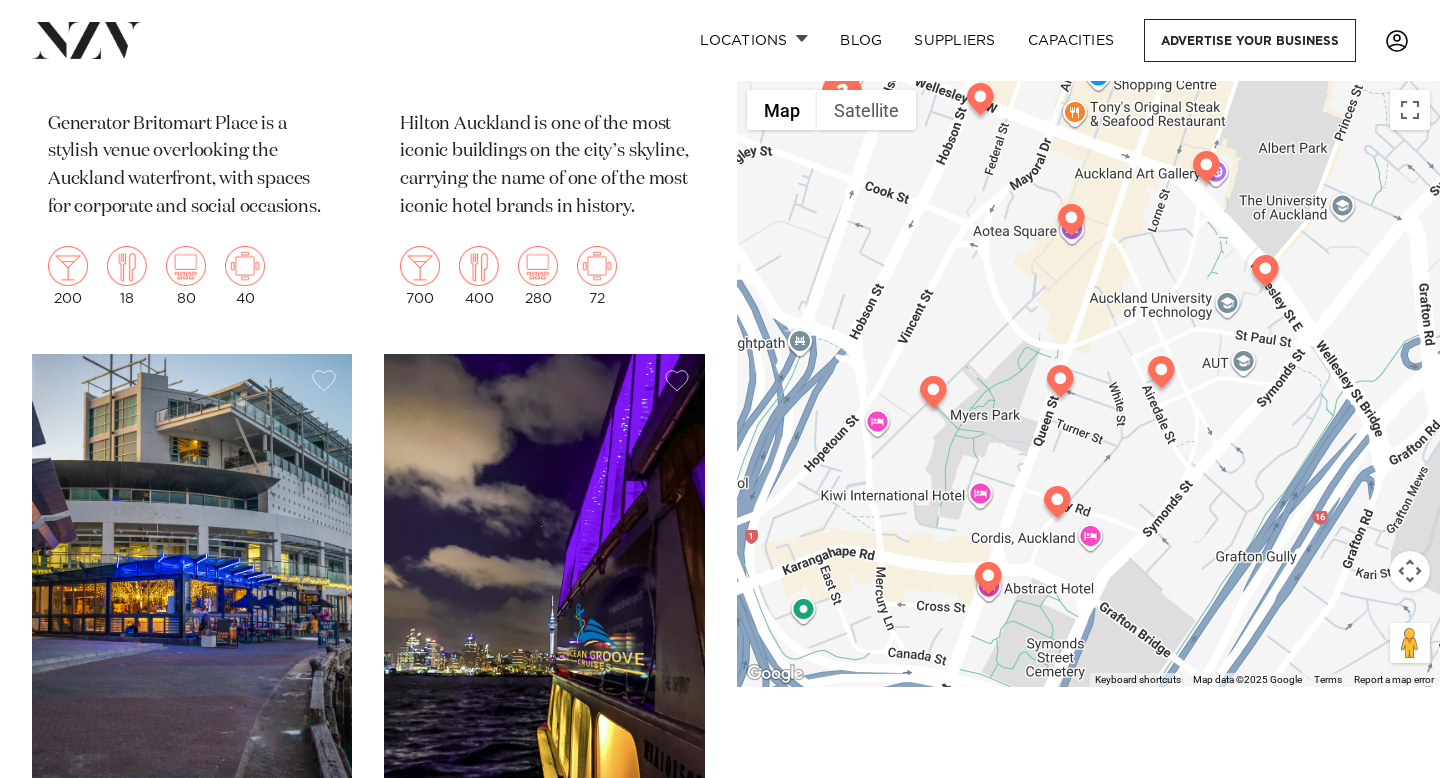 click at bounding box center (1071, 224) 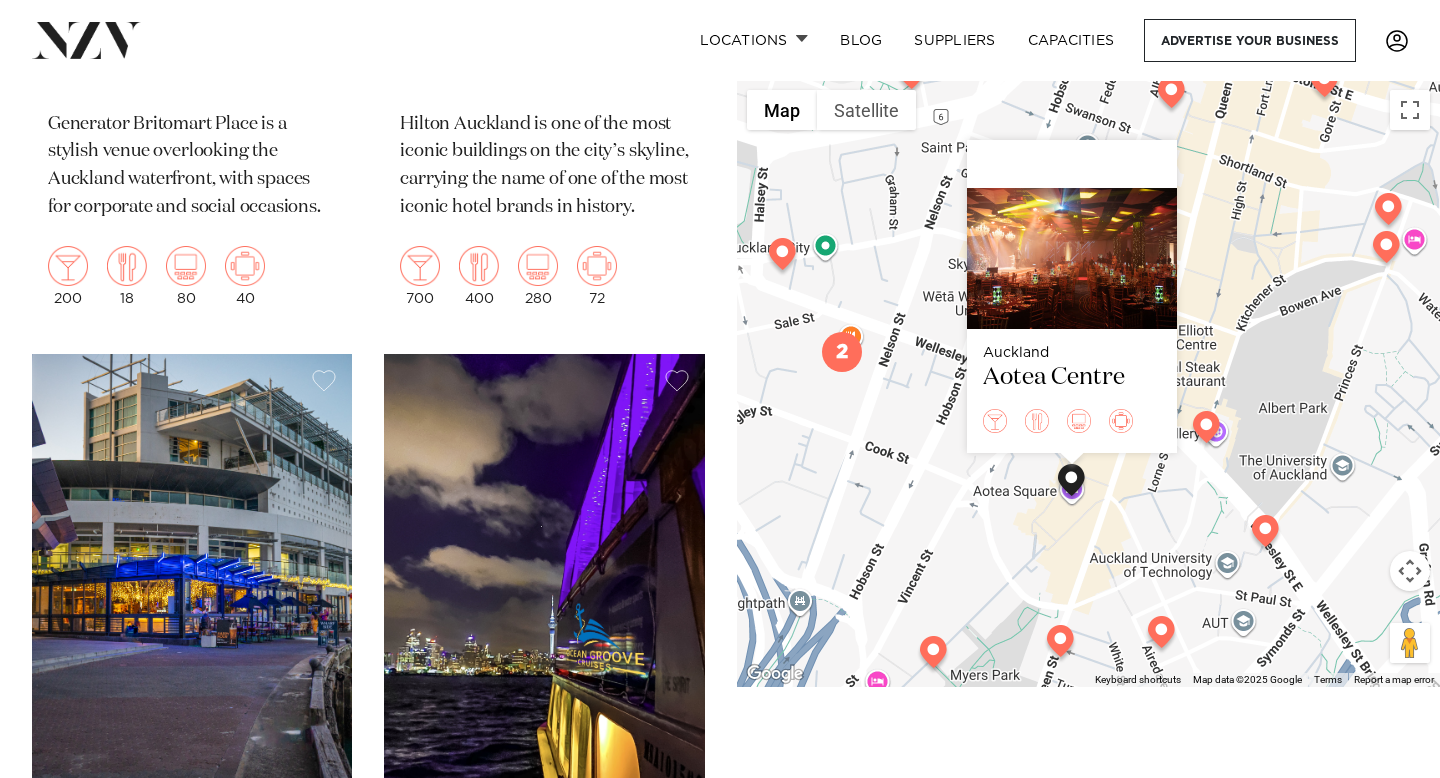 click at bounding box center (1060, 645) 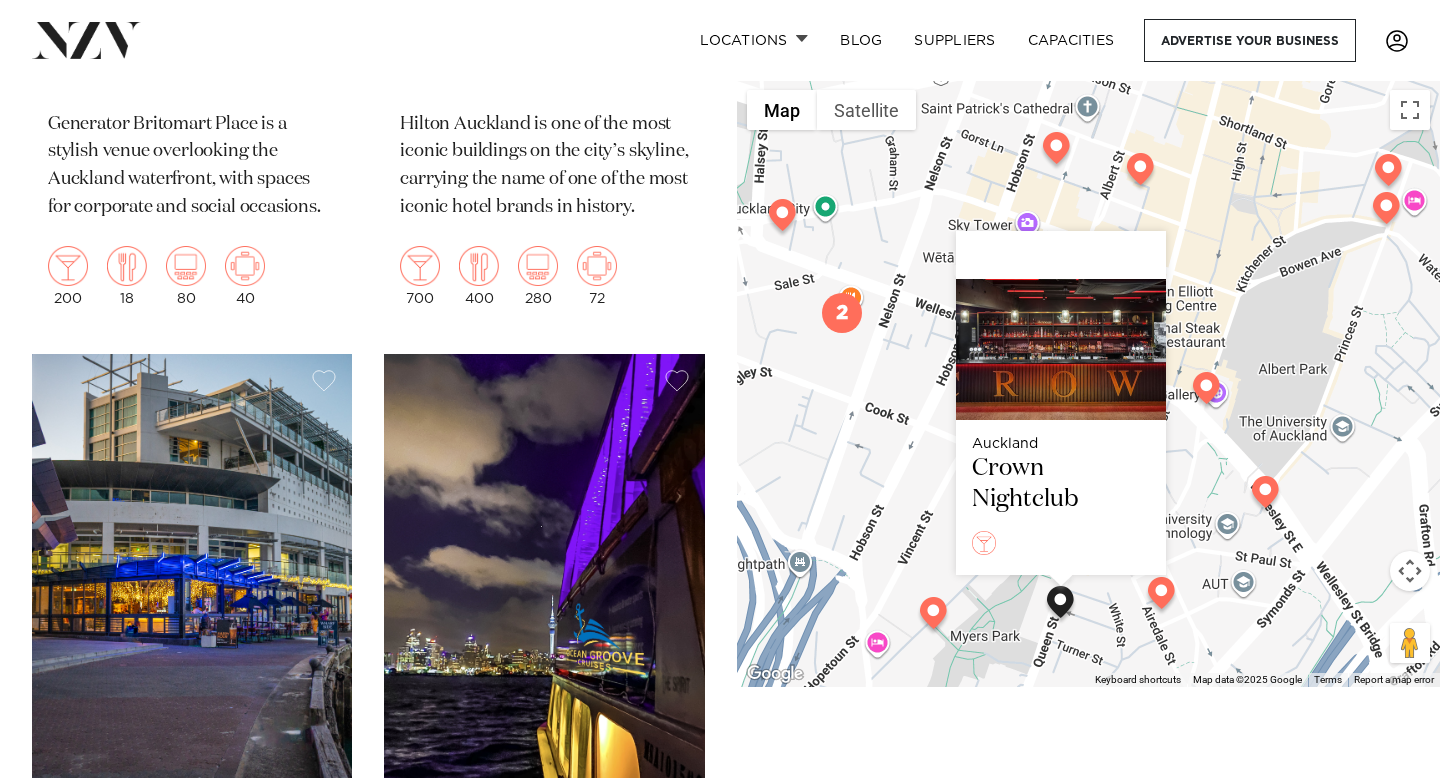 click at bounding box center [1161, 597] 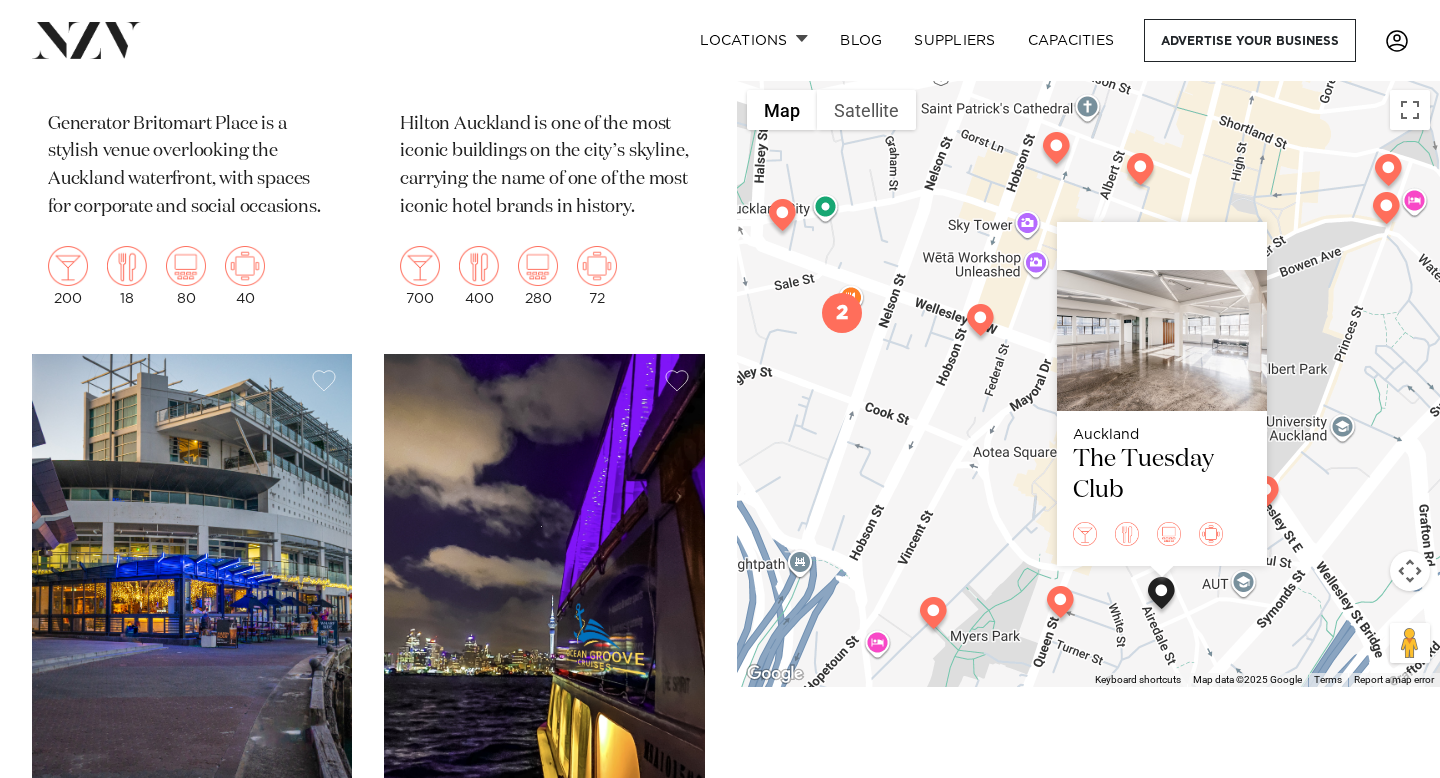 click at bounding box center [933, 617] 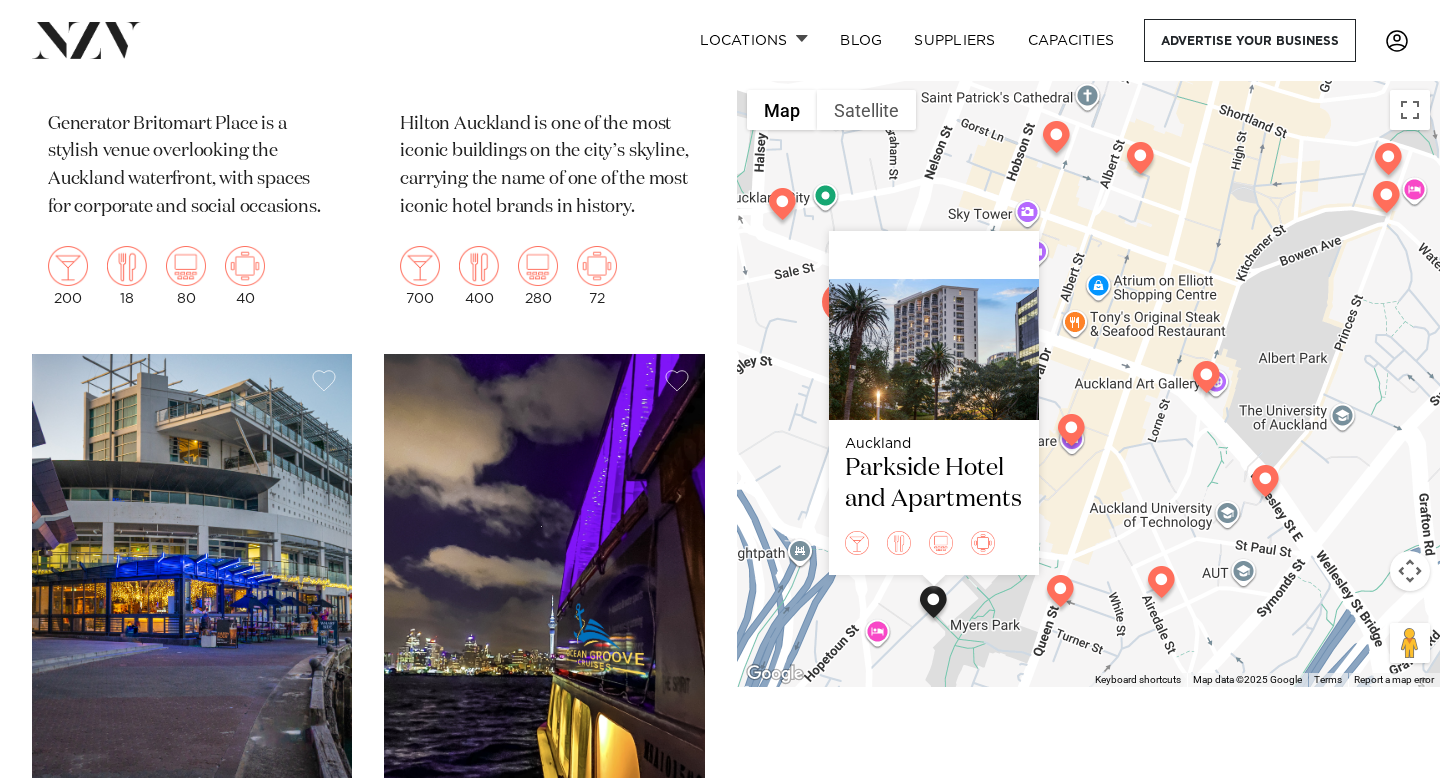 click at bounding box center [1265, 485] 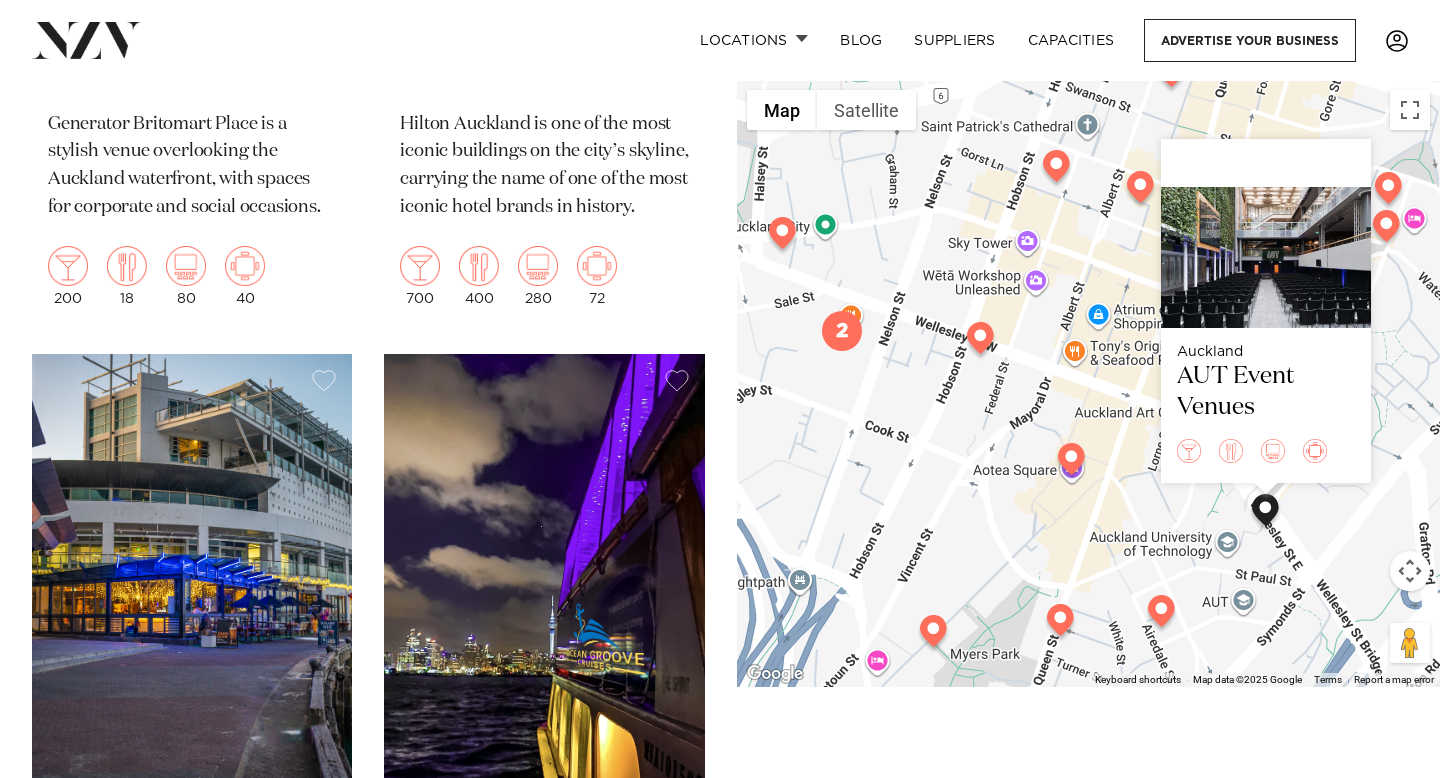 click at bounding box center (980, 342) 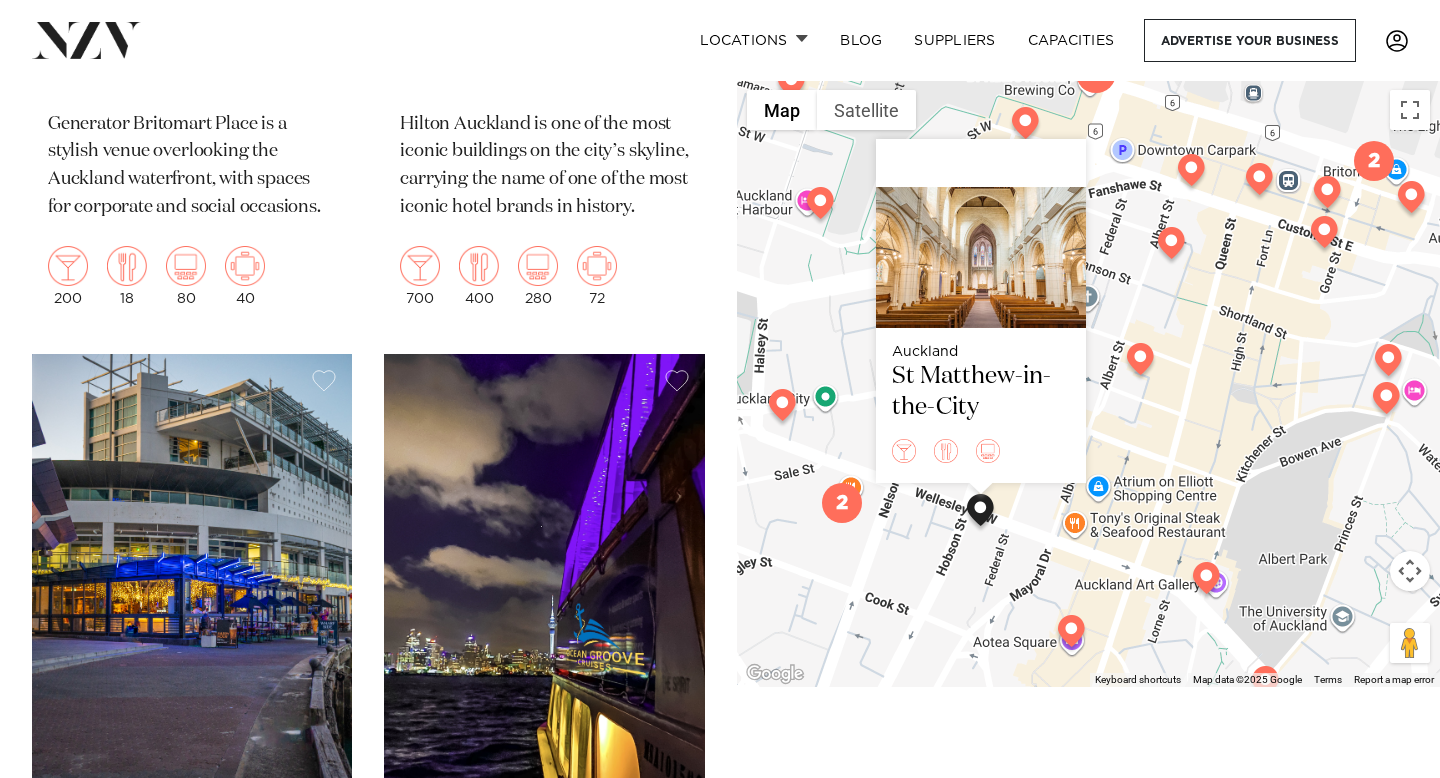 click at bounding box center [1206, 582] 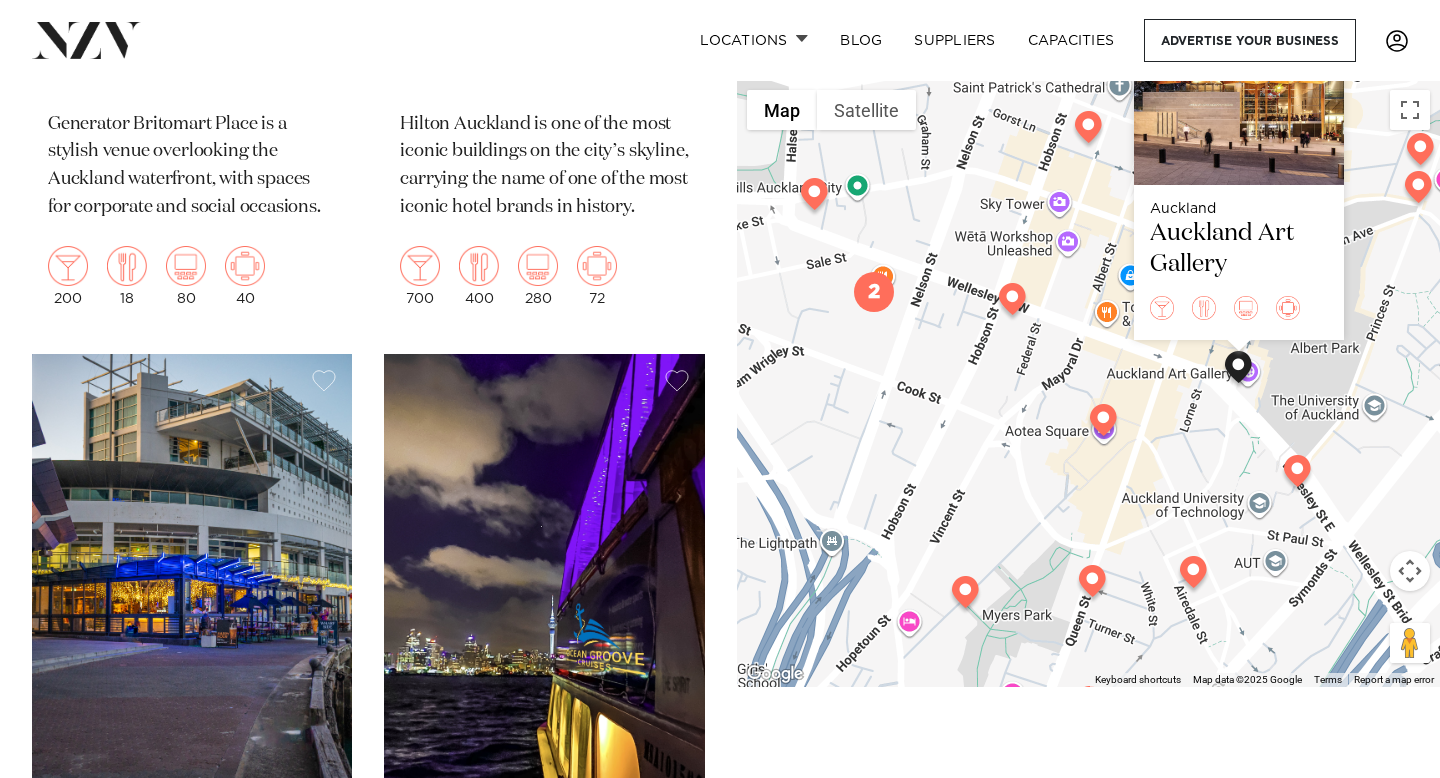 drag, startPoint x: 1006, startPoint y: 582, endPoint x: 1050, endPoint y: 348, distance: 238.10081 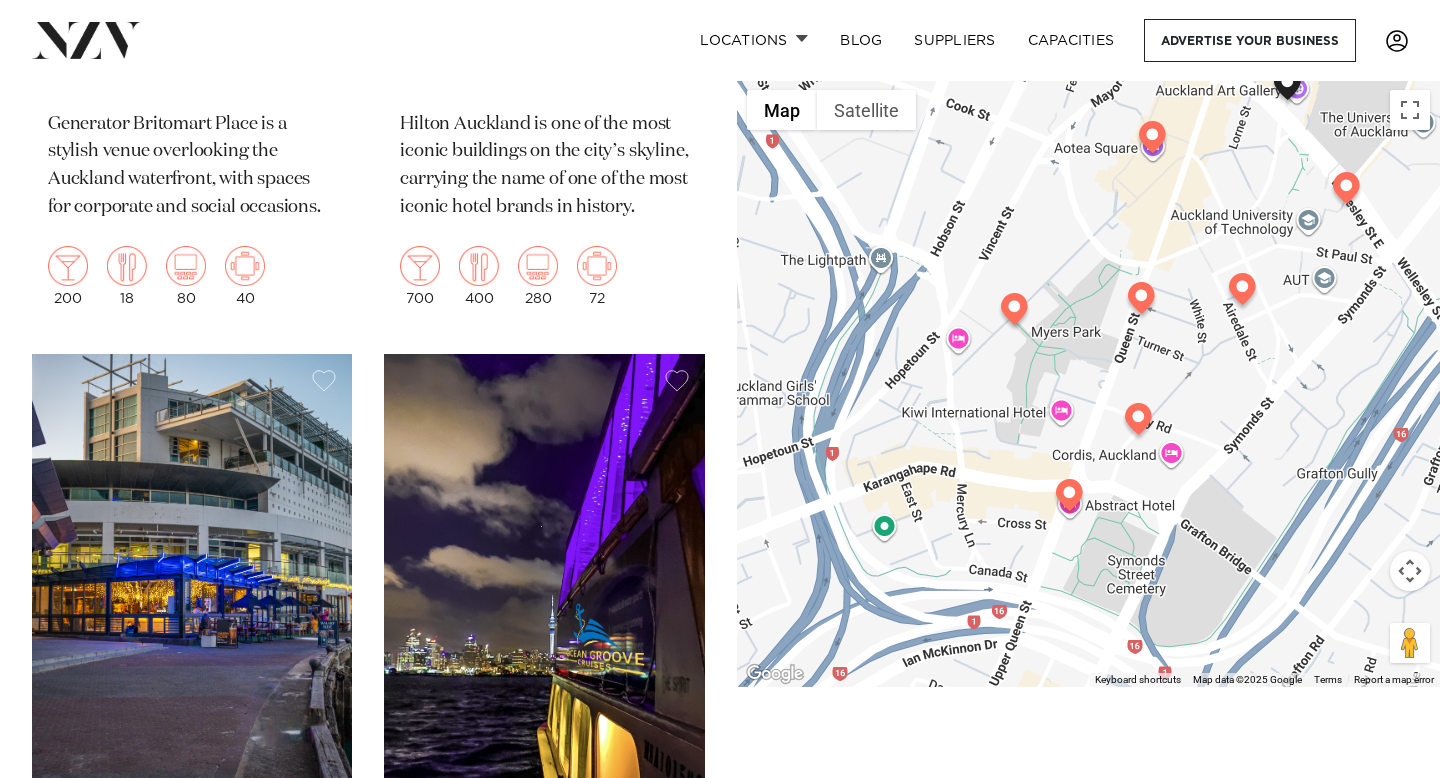 drag, startPoint x: 1031, startPoint y: 464, endPoint x: 1068, endPoint y: 197, distance: 269.55148 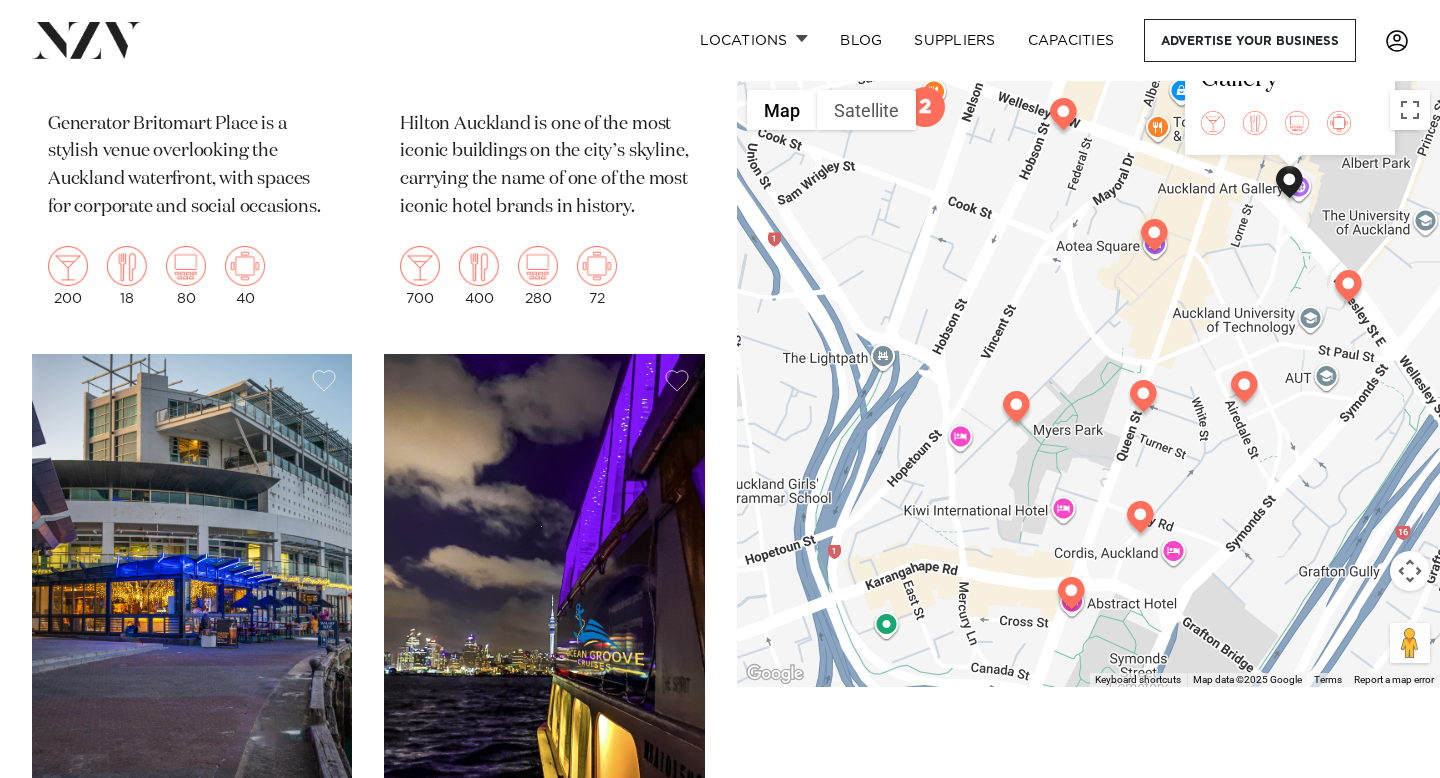 drag, startPoint x: 946, startPoint y: 358, endPoint x: 945, endPoint y: 466, distance: 108.00463 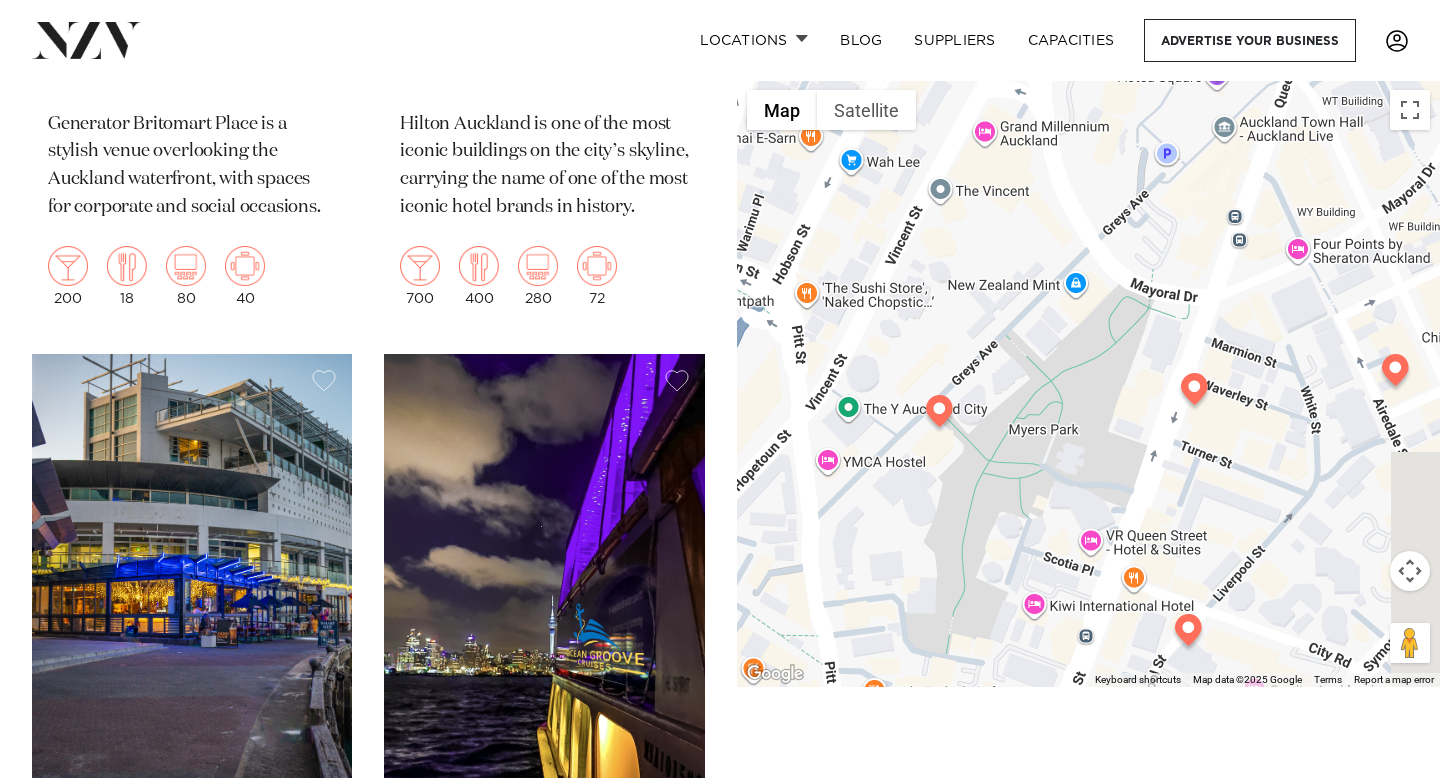 drag, startPoint x: 1133, startPoint y: 410, endPoint x: 1071, endPoint y: 467, distance: 84.21995 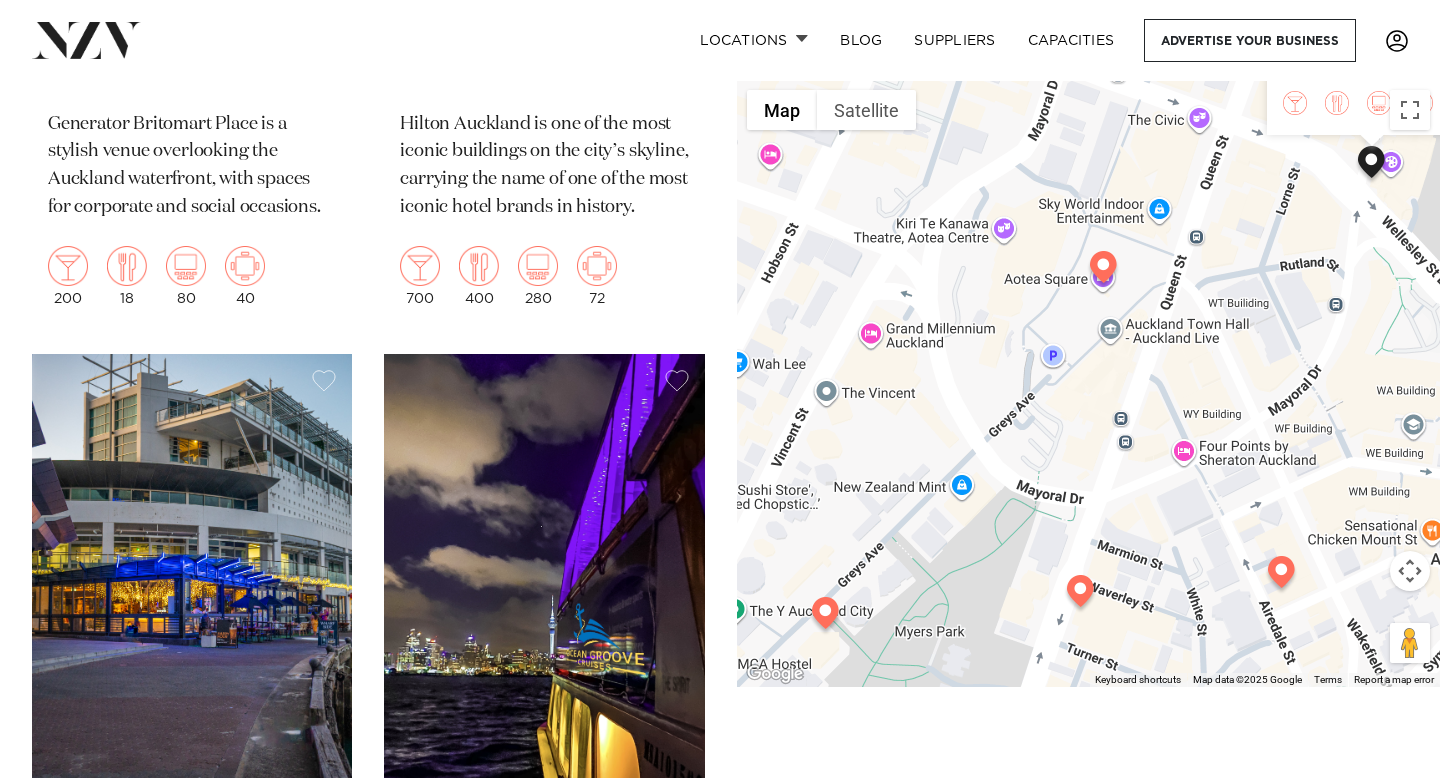 drag, startPoint x: 1114, startPoint y: 386, endPoint x: 998, endPoint y: 588, distance: 232.93776 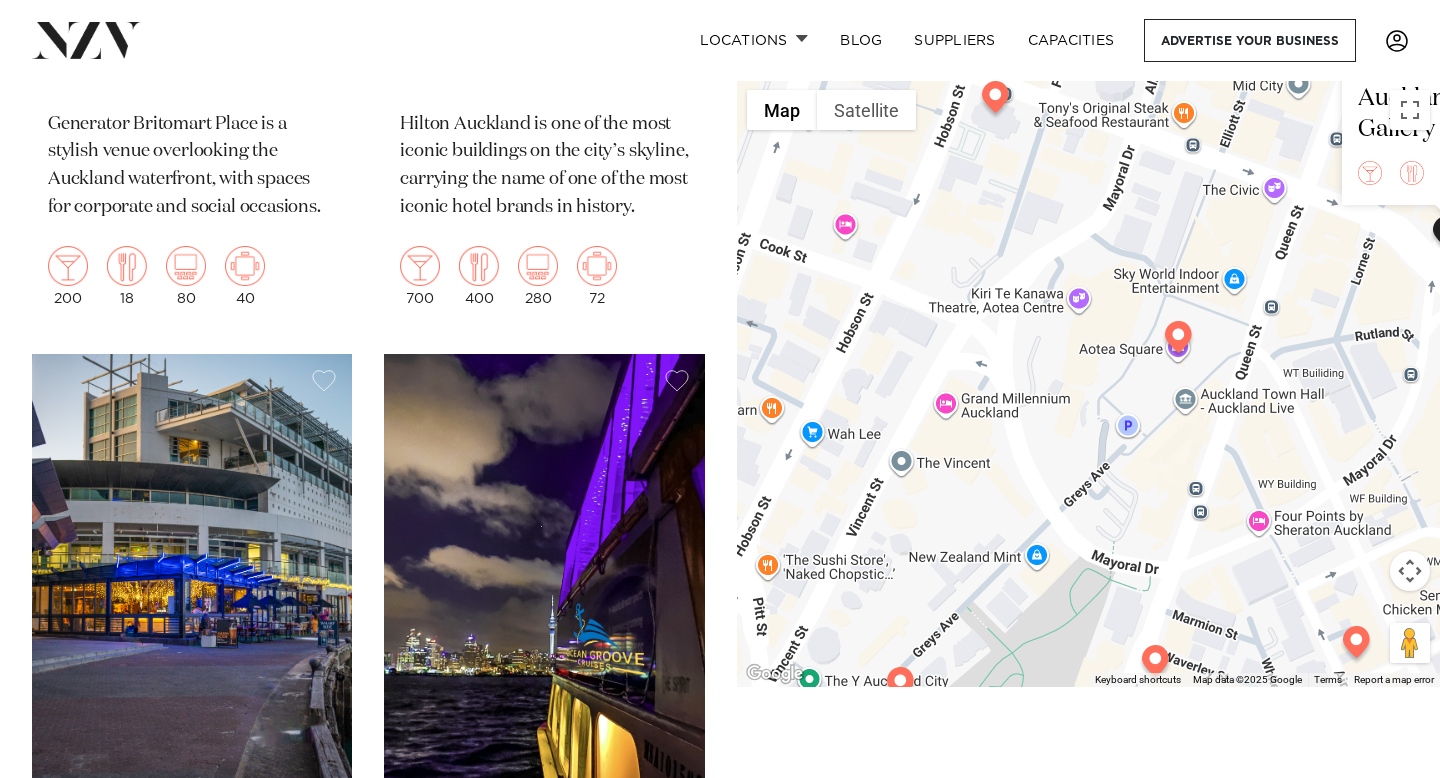 drag, startPoint x: 1020, startPoint y: 438, endPoint x: 1107, endPoint y: 520, distance: 119.55334 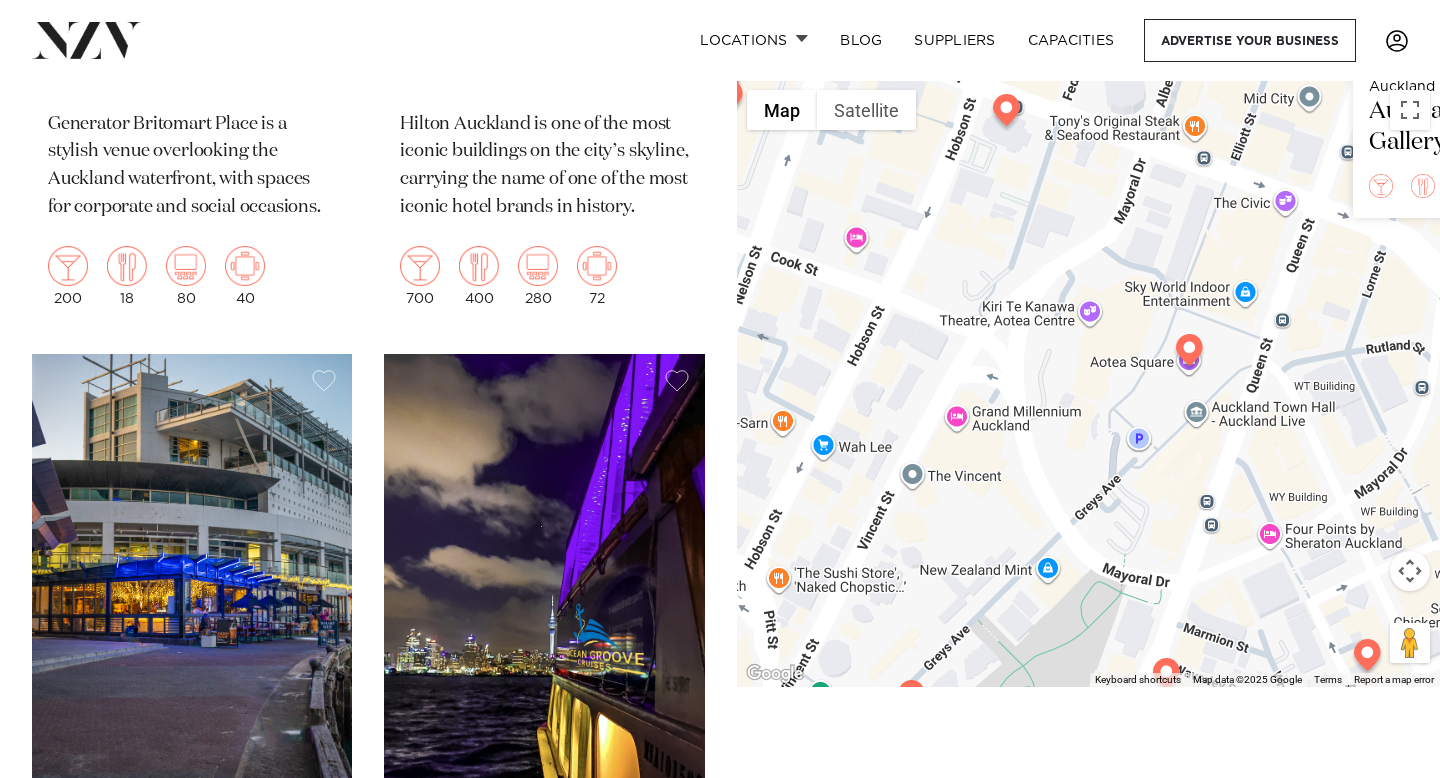 click on "Auckland
Auckland Art Gallery" at bounding box center [1088, 383] 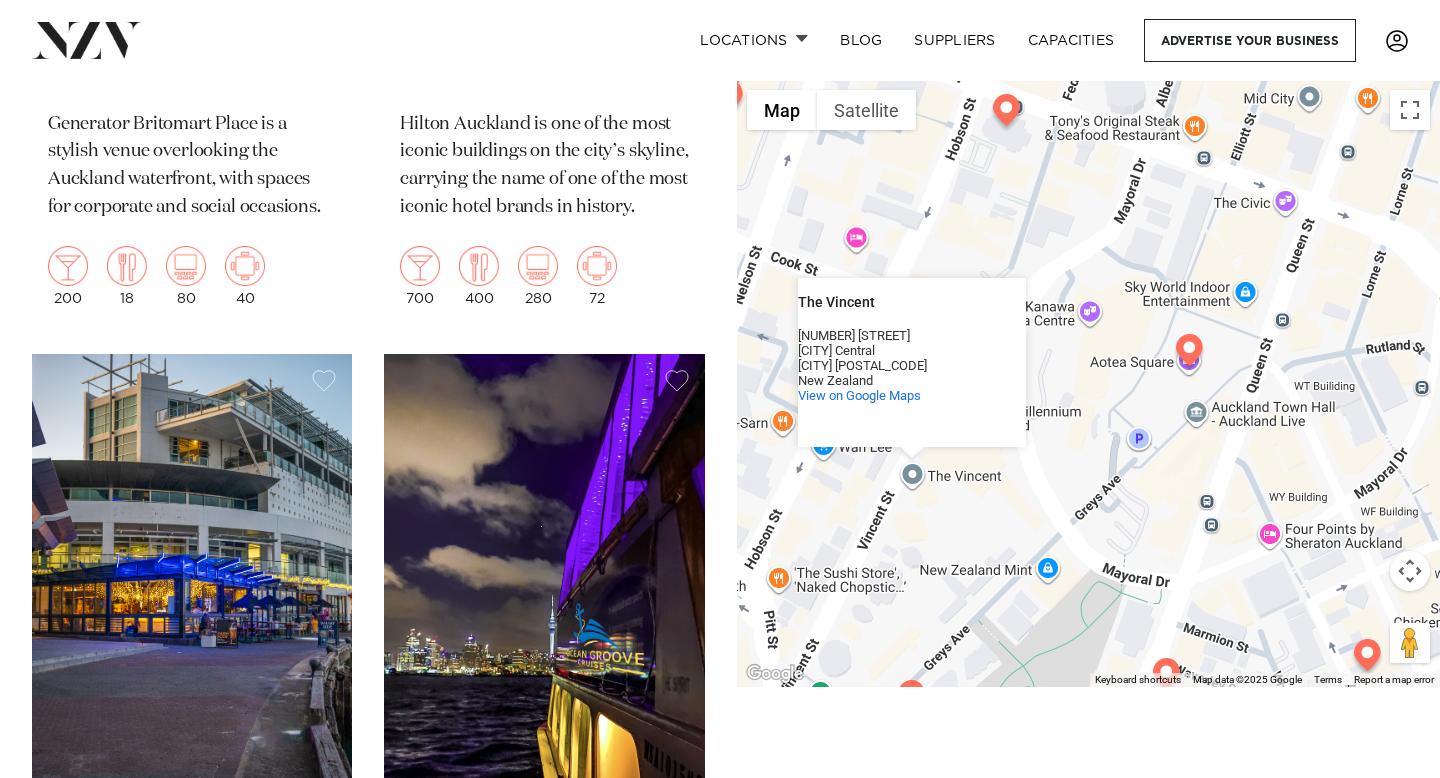 click on "The Vincent                     The Vincent                 106 Vincent Street Auckland Central Auckland 1010 New Zealand             View on Google Maps" at bounding box center (1088, 383) 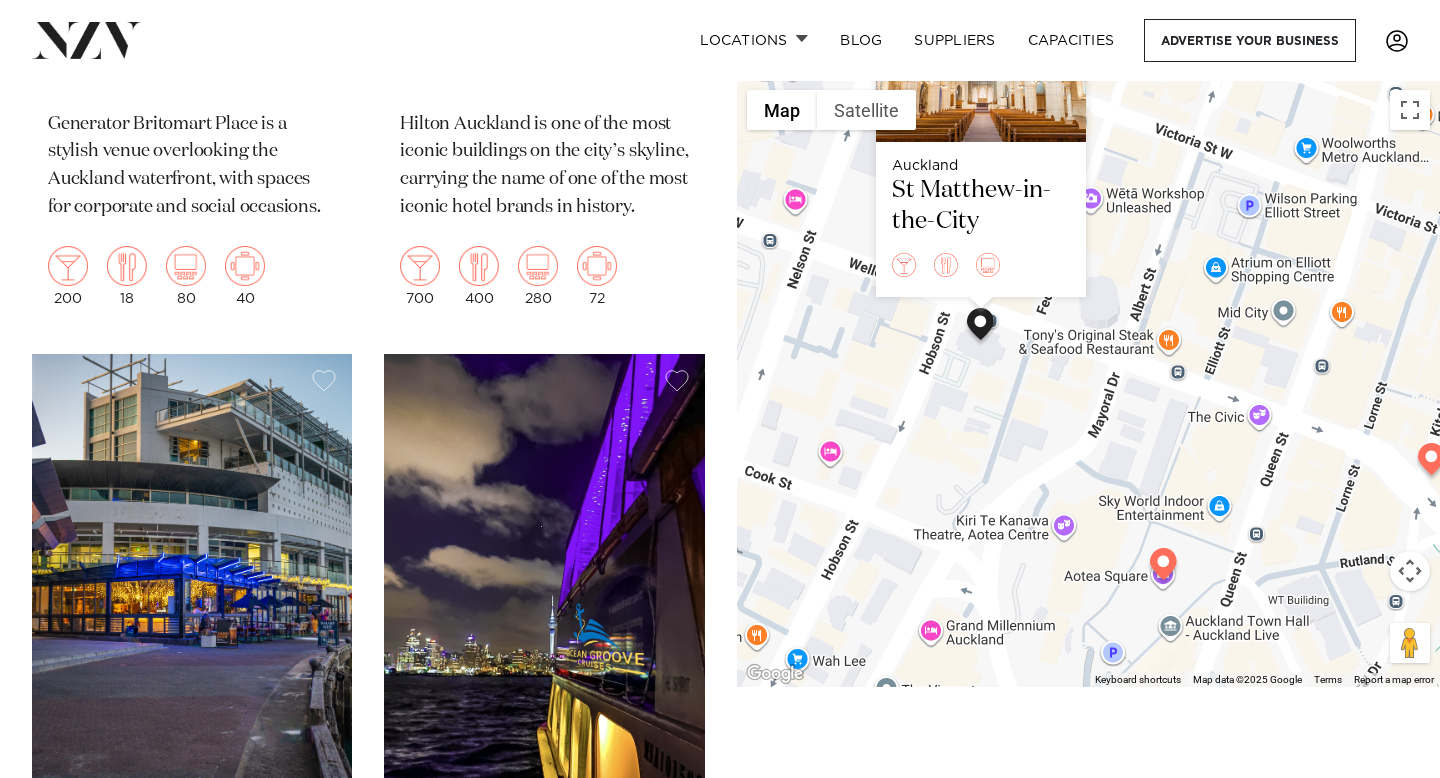 drag, startPoint x: 982, startPoint y: 576, endPoint x: 953, endPoint y: 354, distance: 223.88614 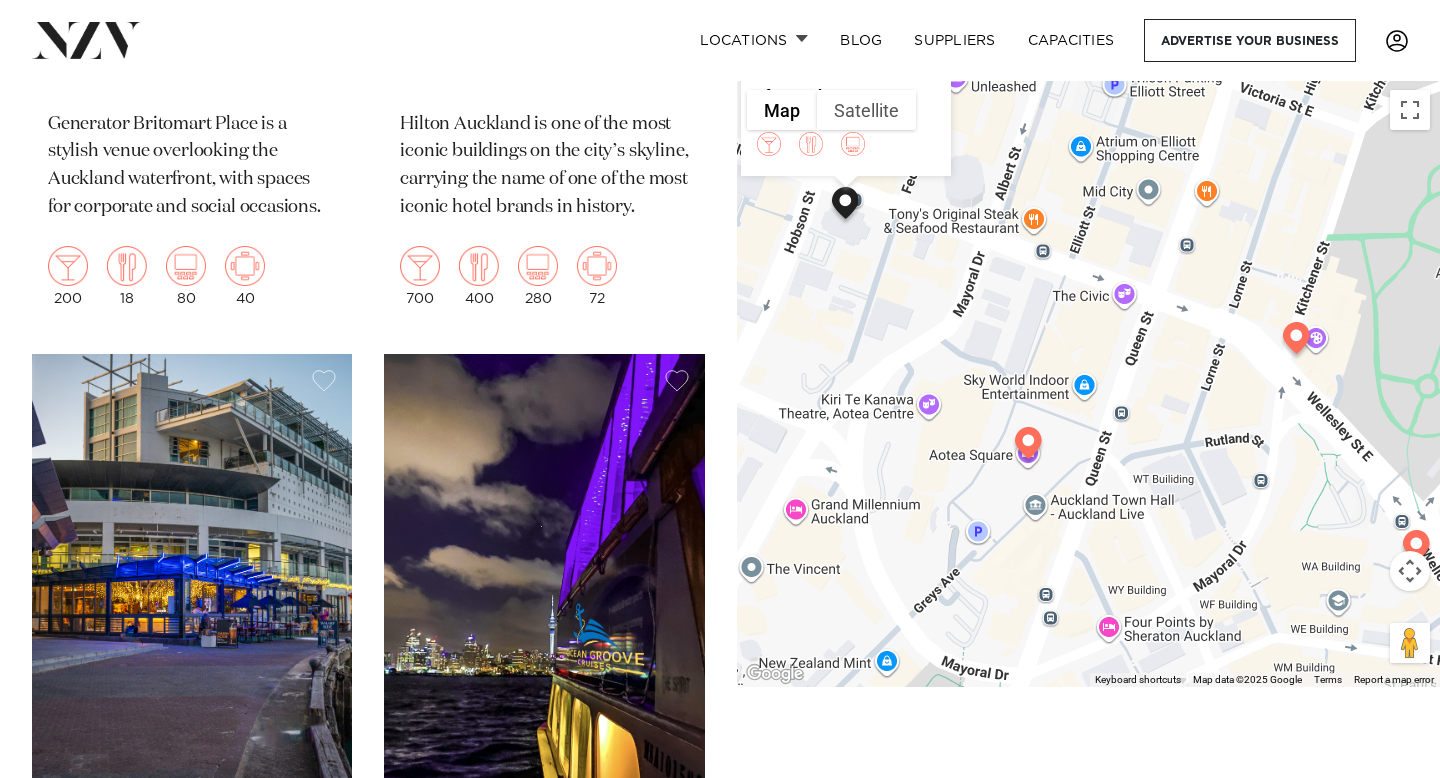 drag, startPoint x: 1072, startPoint y: 542, endPoint x: 931, endPoint y: 448, distance: 169.4609 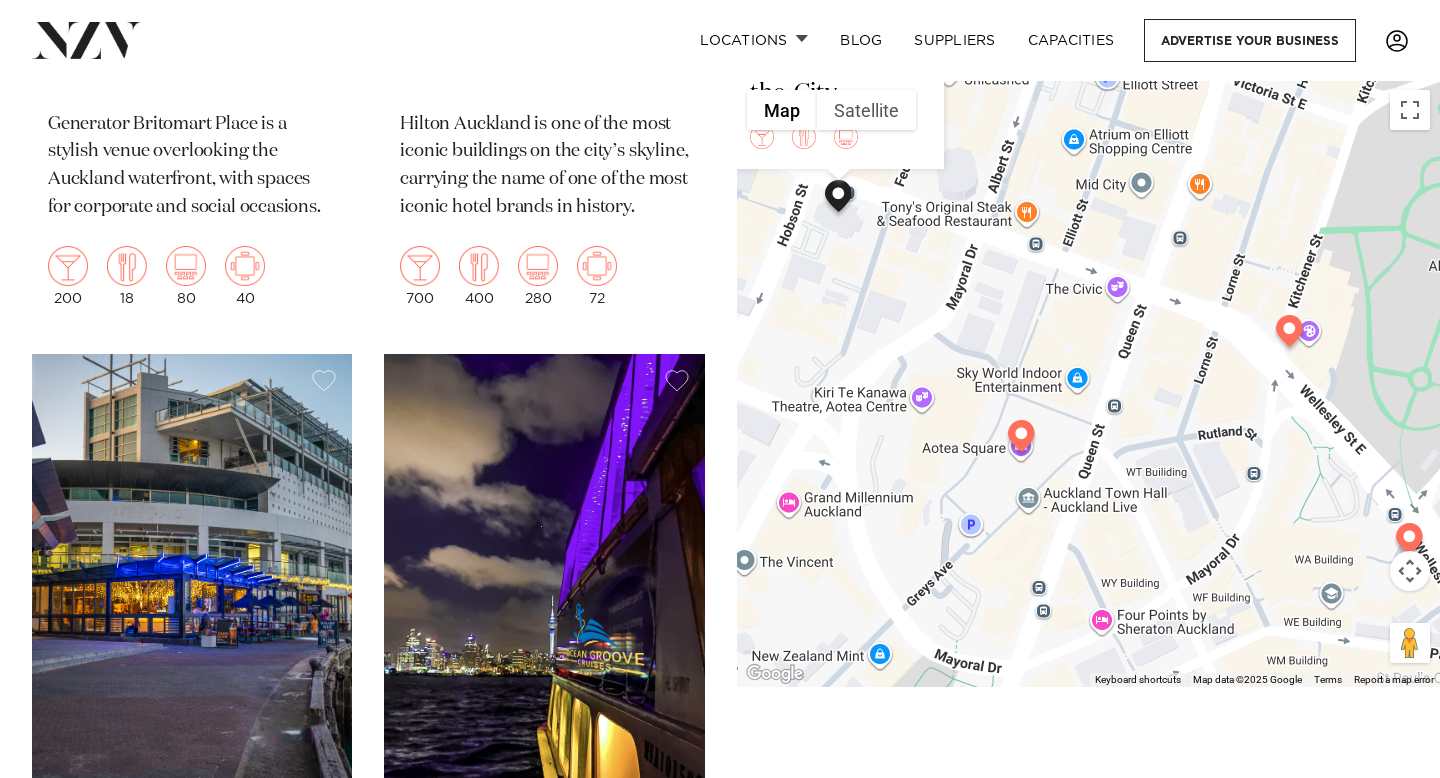 click at bounding box center [1289, 335] 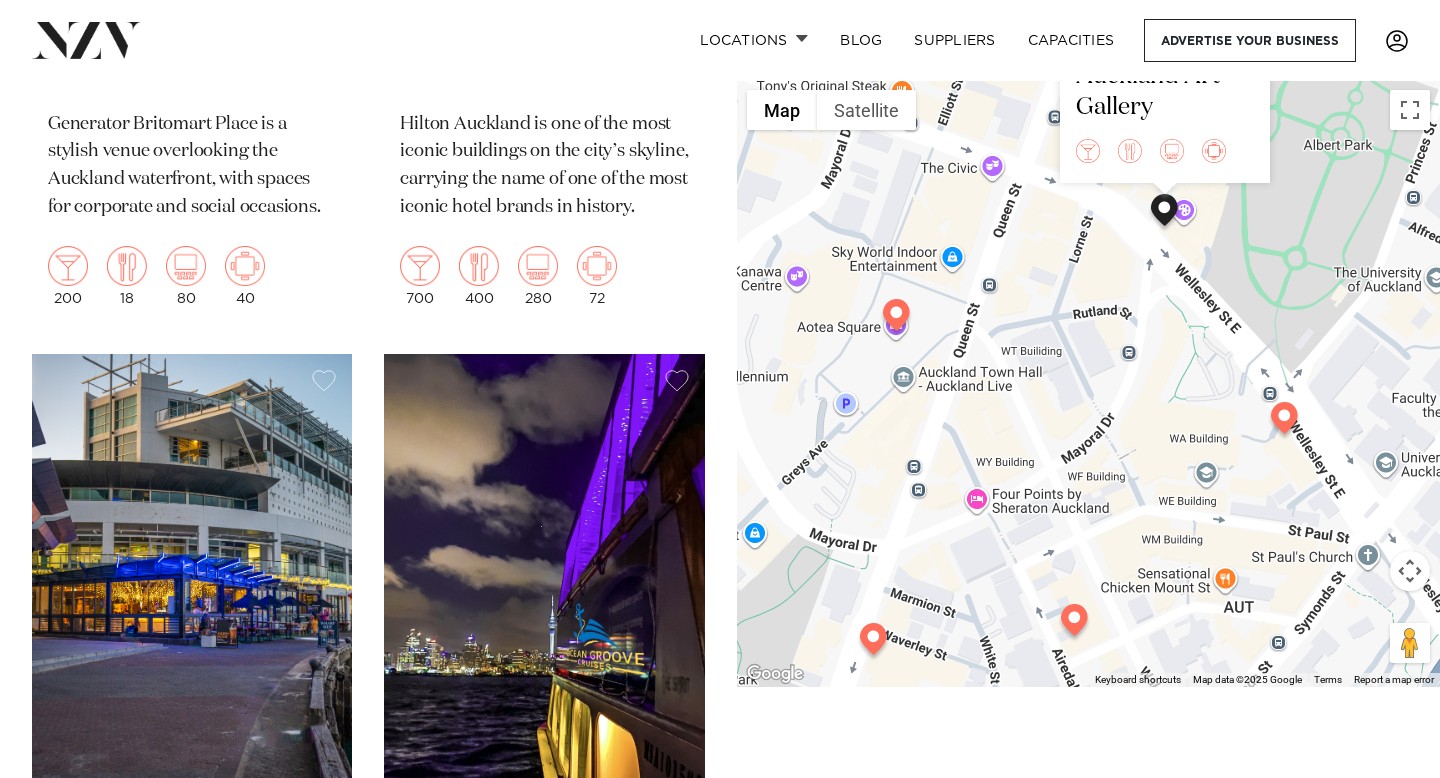 drag, startPoint x: 1123, startPoint y: 618, endPoint x: 998, endPoint y: 273, distance: 366.94687 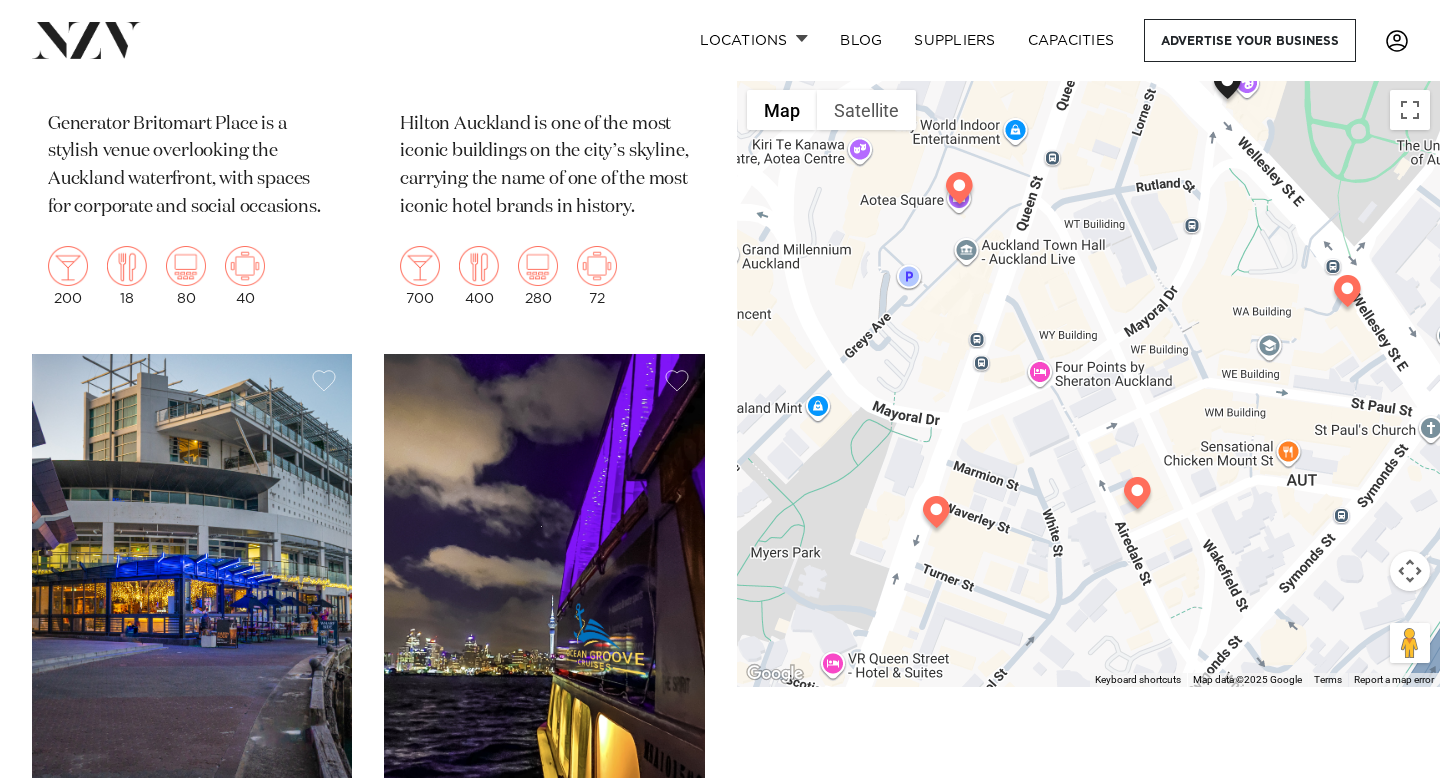 drag, startPoint x: 1070, startPoint y: 493, endPoint x: 1148, endPoint y: 408, distance: 115.36464 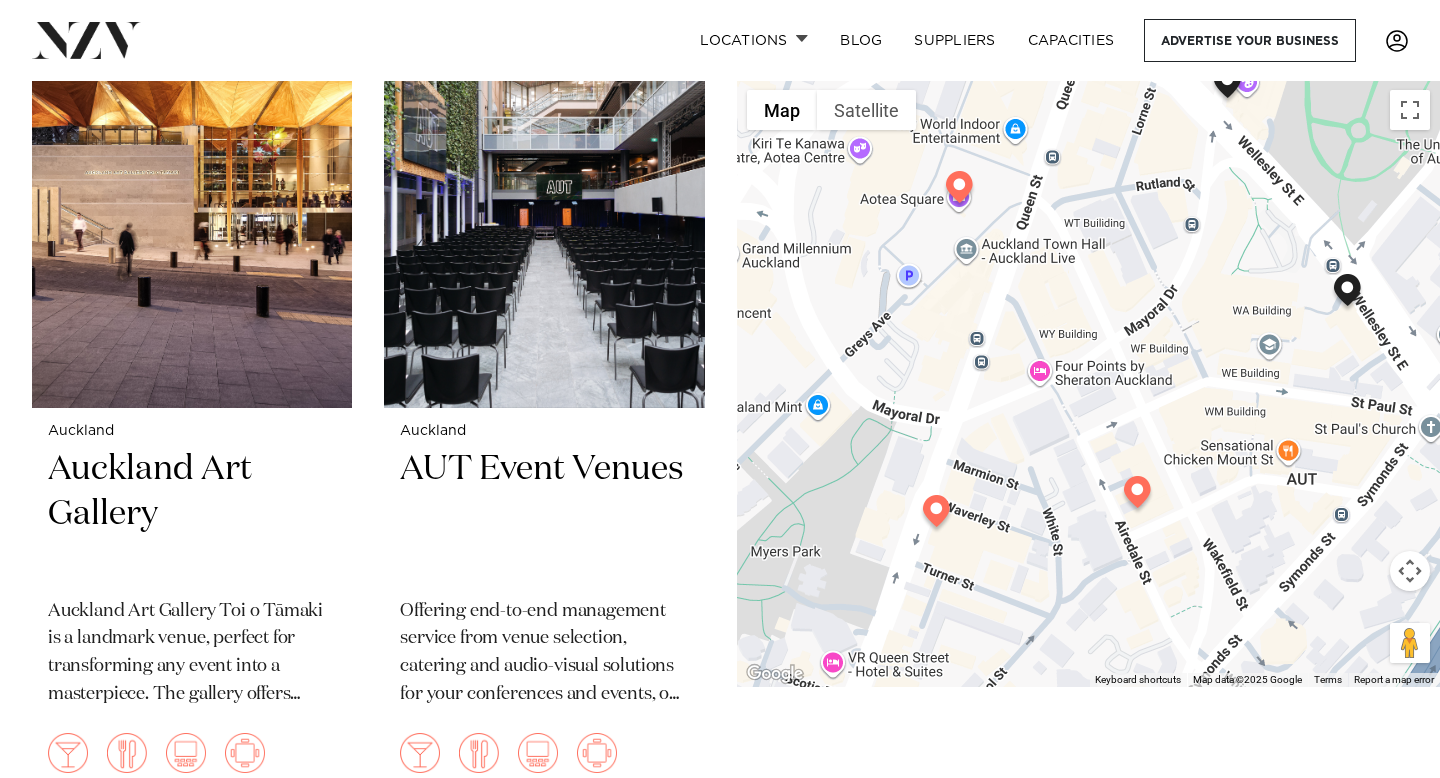 scroll, scrollTop: 10028, scrollLeft: 0, axis: vertical 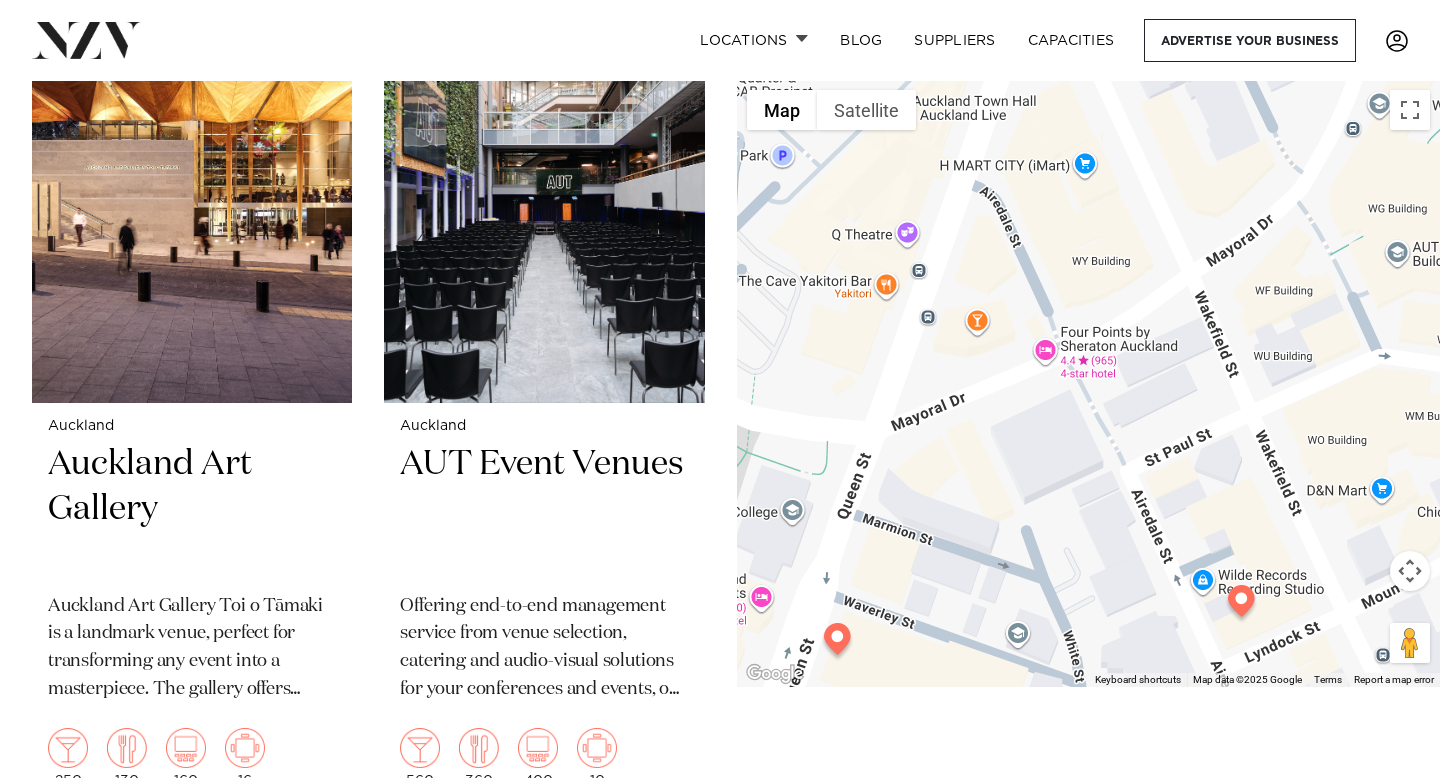 click on "Auckland
Auckland Art Gallery" at bounding box center (1088, 383) 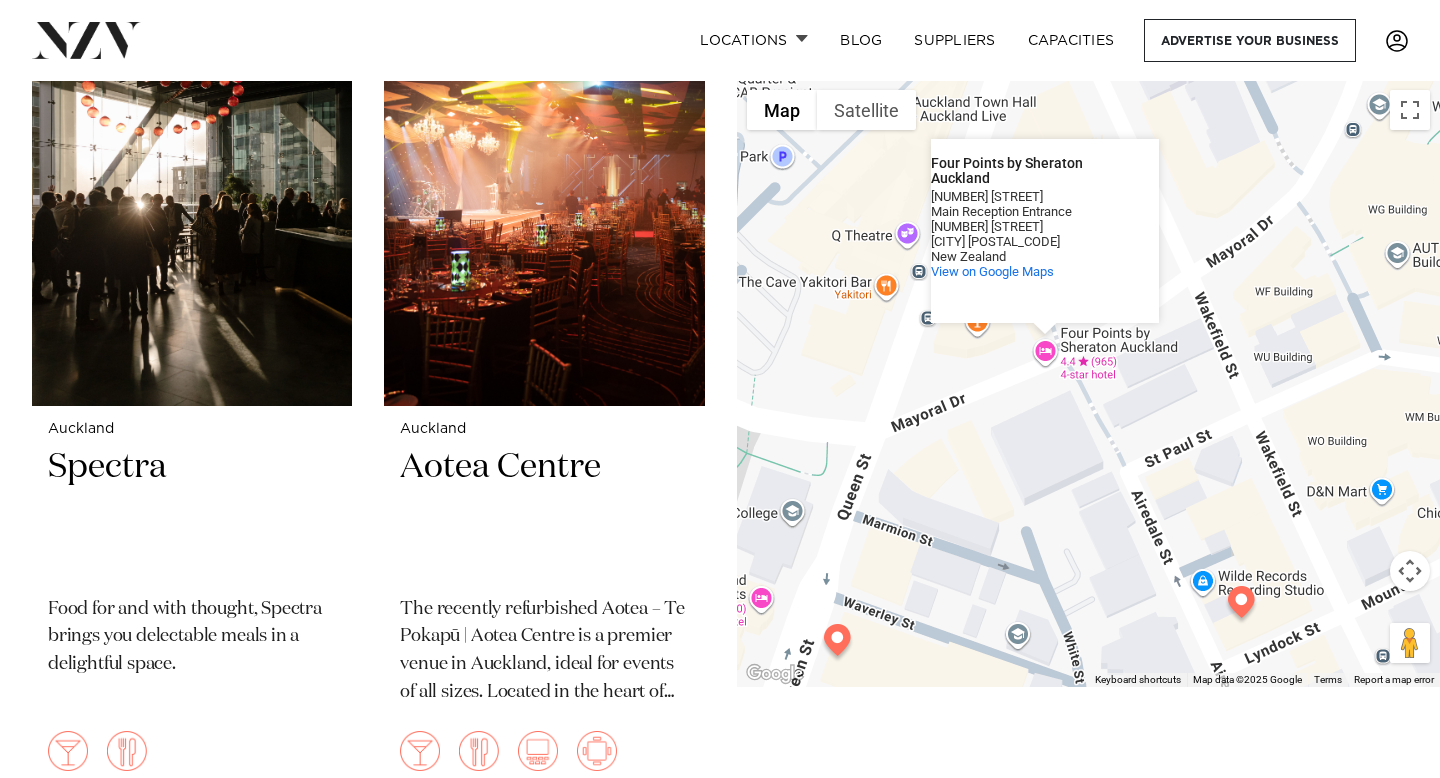 scroll, scrollTop: 12619, scrollLeft: 0, axis: vertical 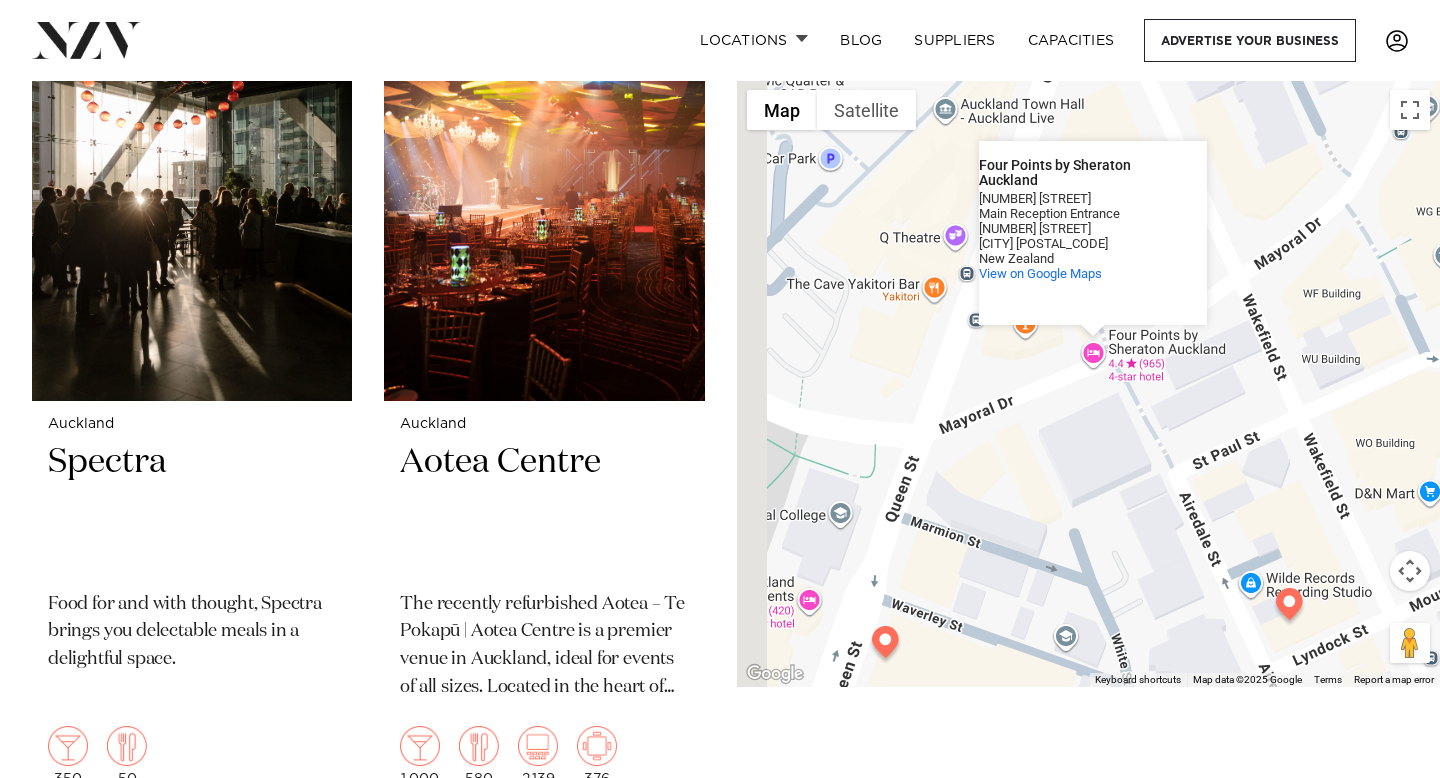 drag, startPoint x: 982, startPoint y: 464, endPoint x: 1035, endPoint y: 439, distance: 58.60034 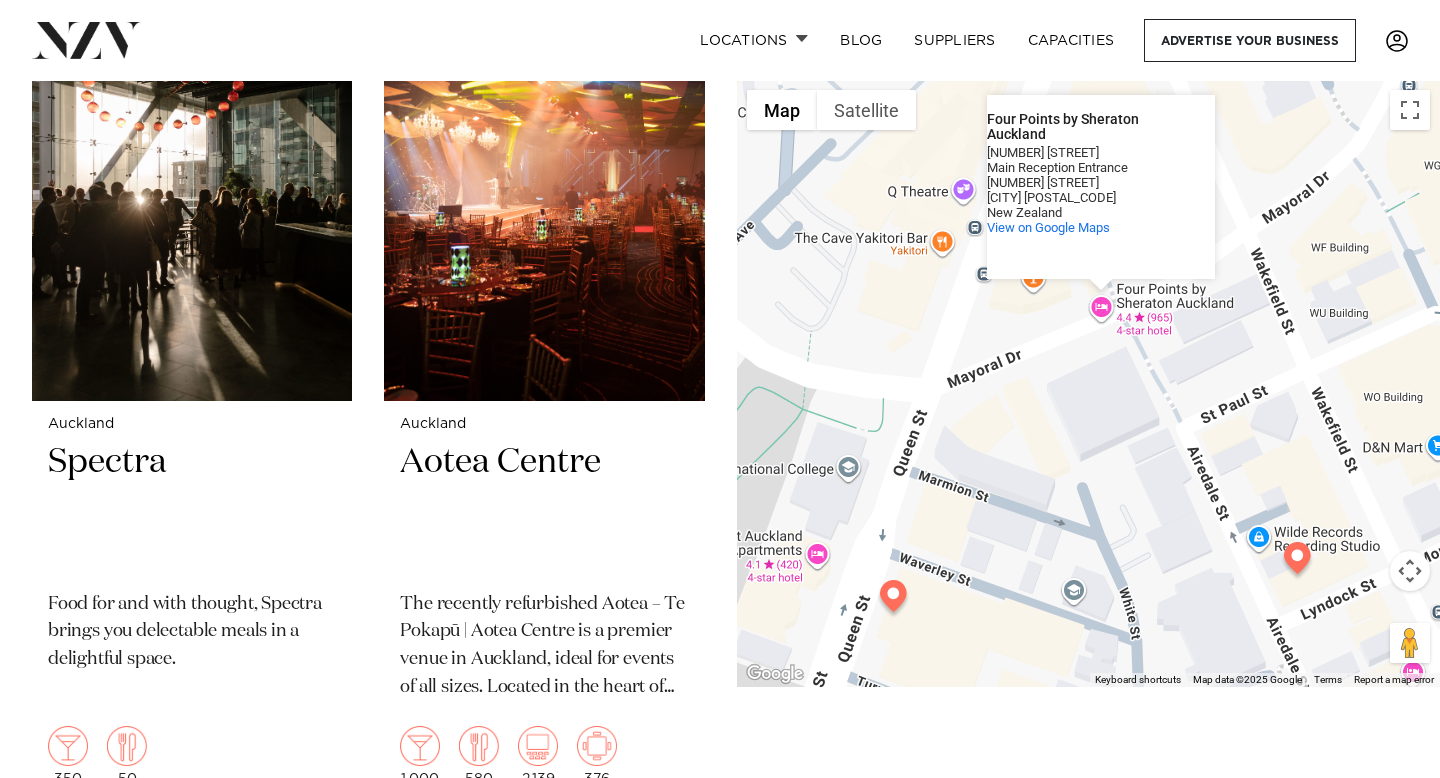 click at bounding box center (893, 600) 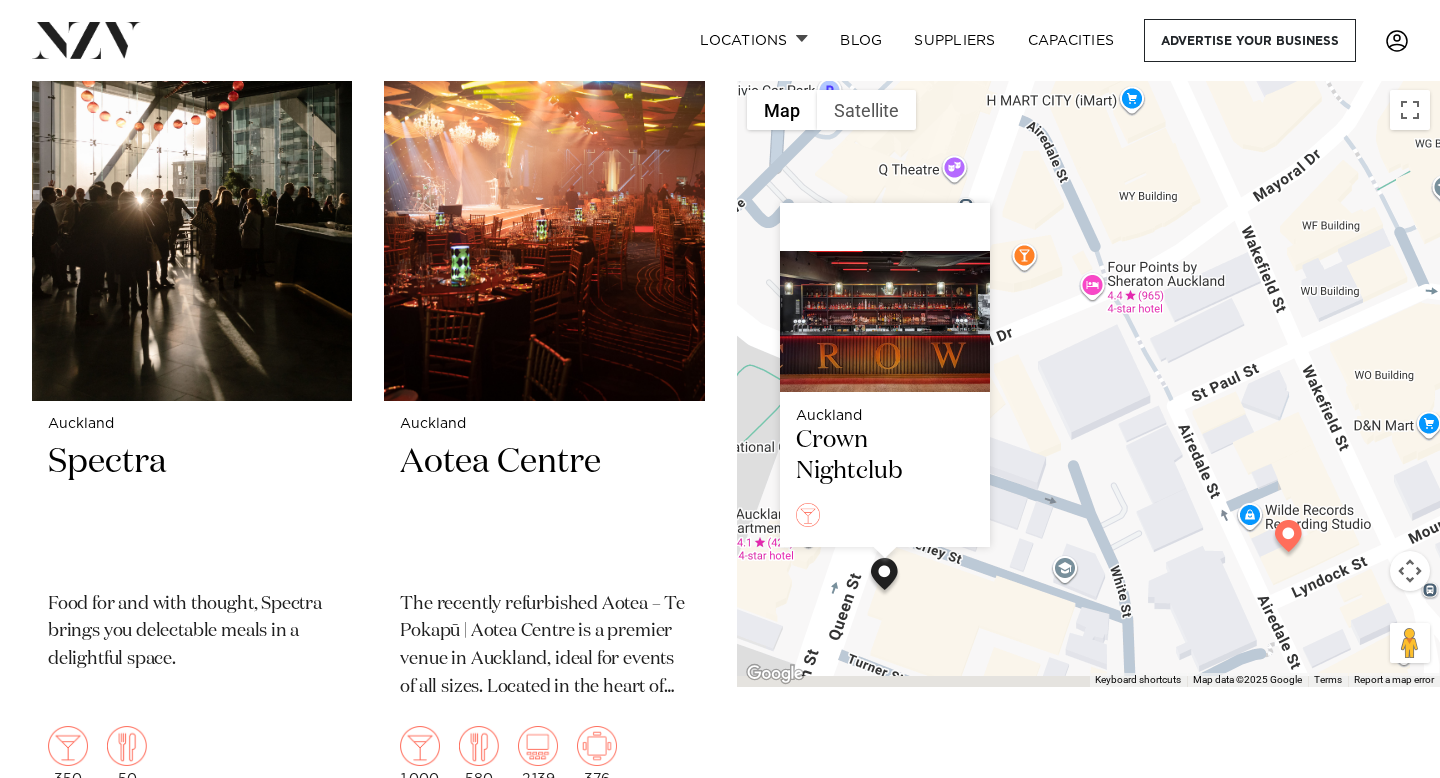 drag, startPoint x: 1111, startPoint y: 519, endPoint x: 1090, endPoint y: 493, distance: 33.42155 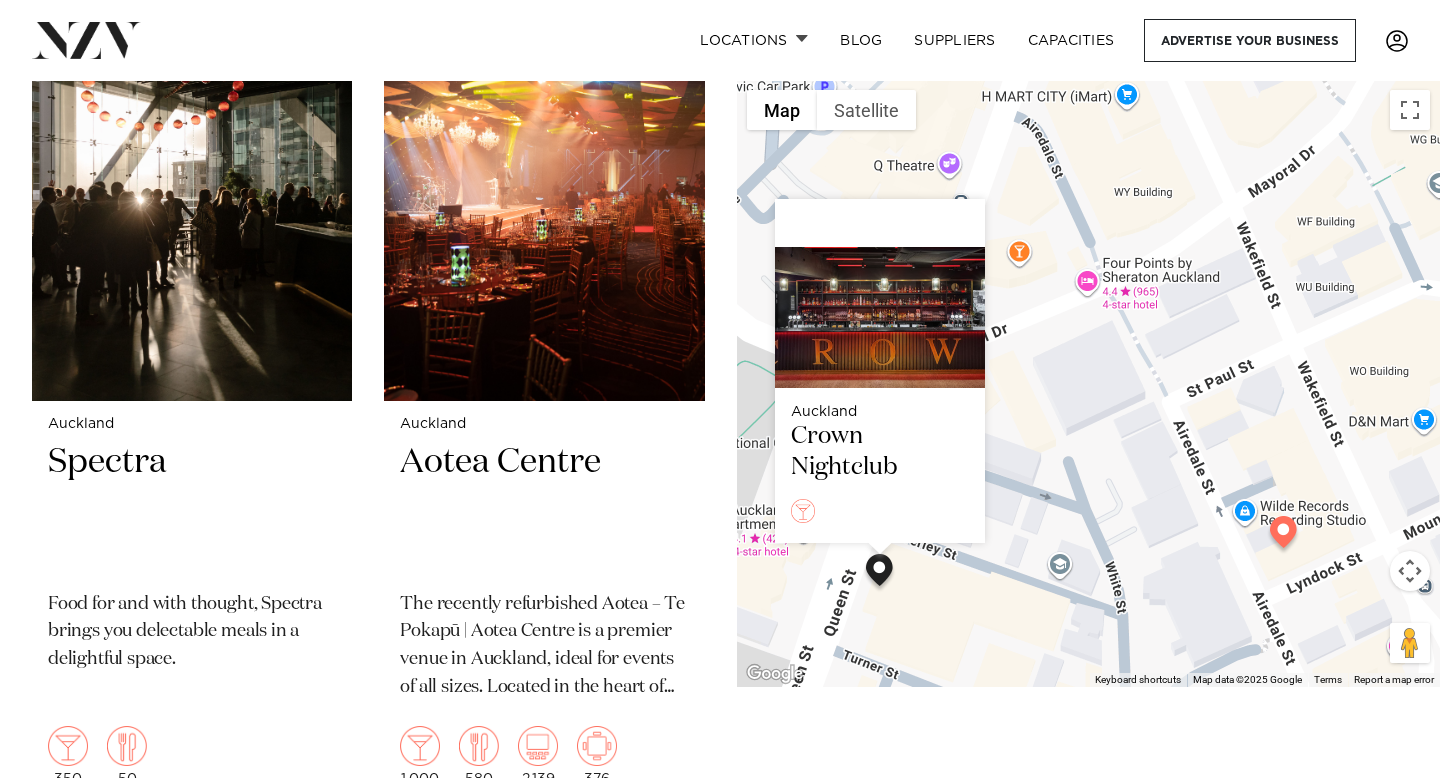 click at bounding box center (1283, 536) 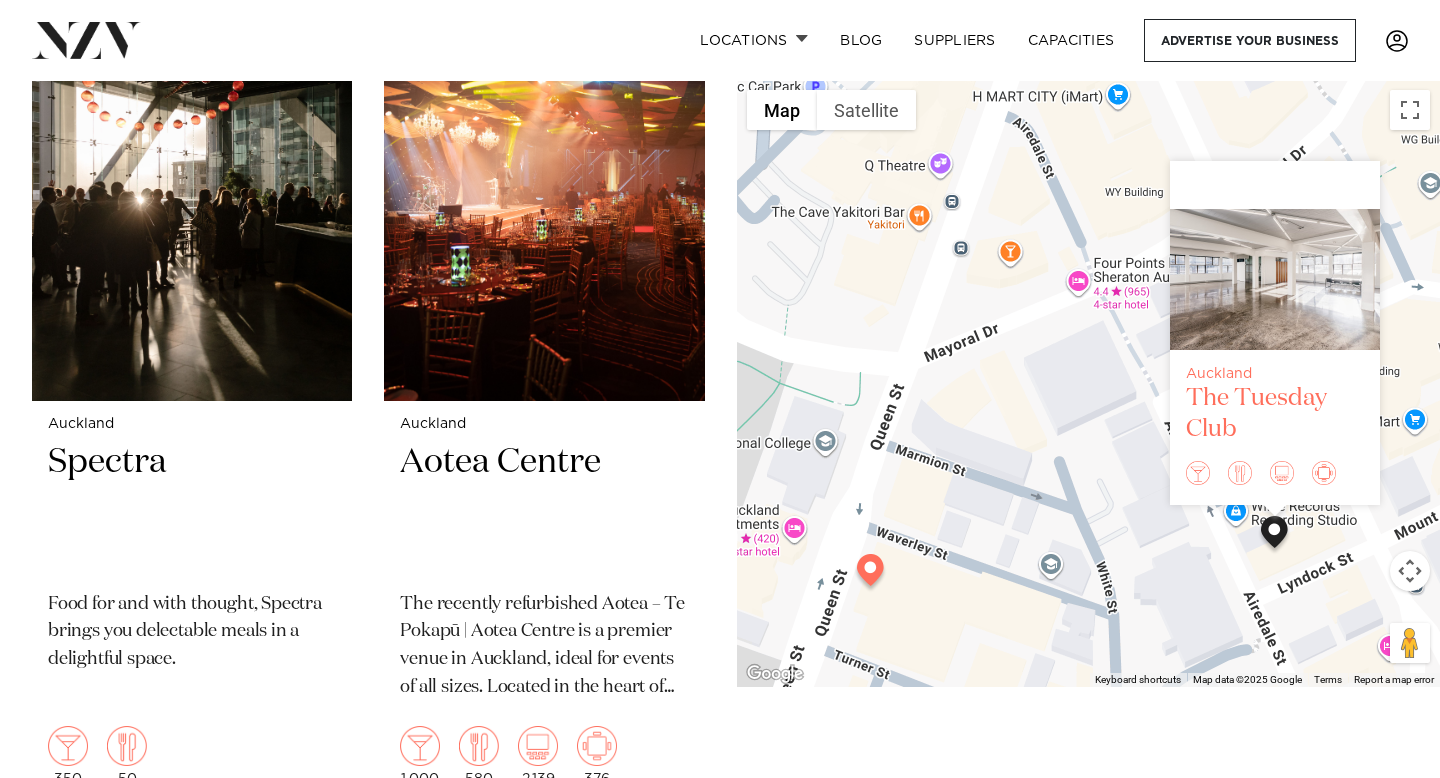 click on "The Tuesday Club" at bounding box center [1275, 414] 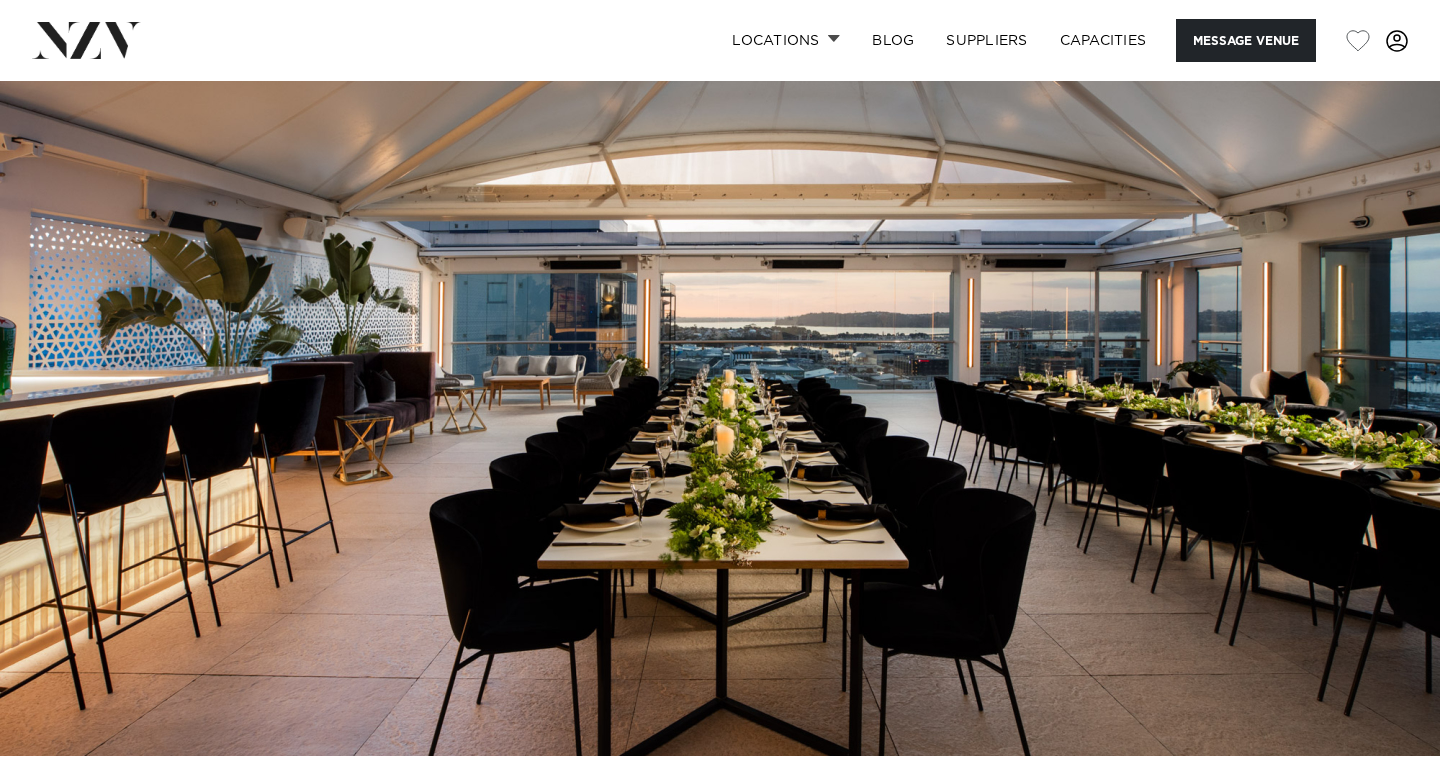 scroll, scrollTop: 0, scrollLeft: 0, axis: both 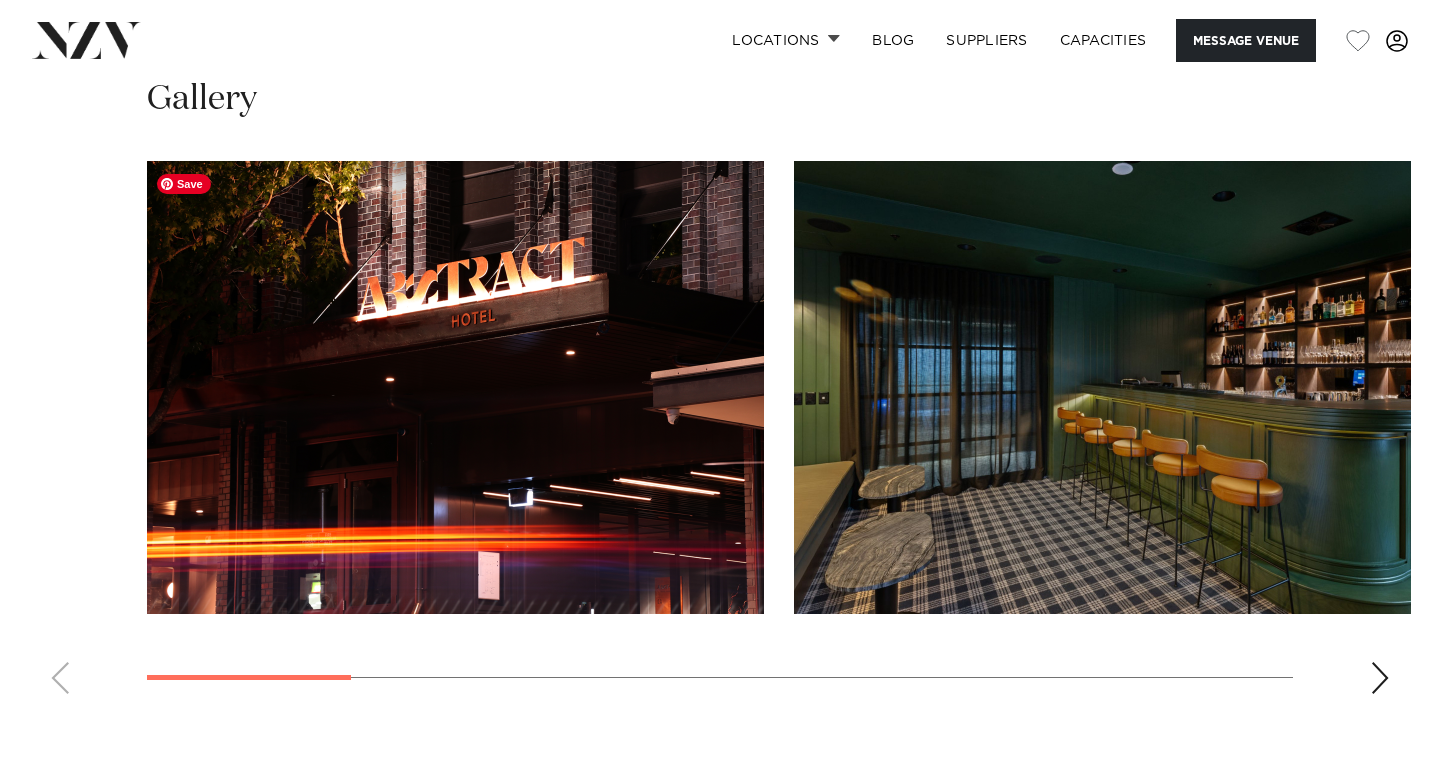 click at bounding box center [455, 387] 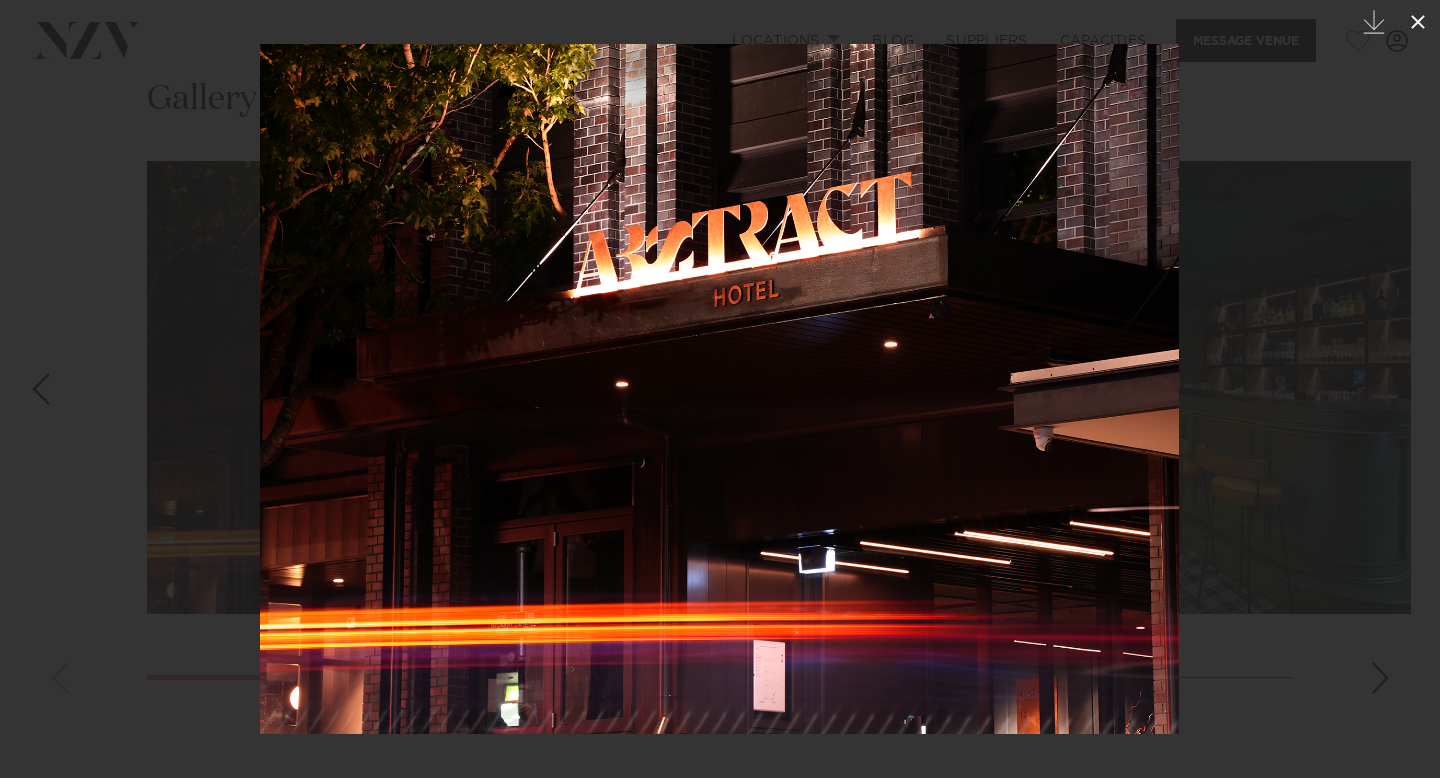 click 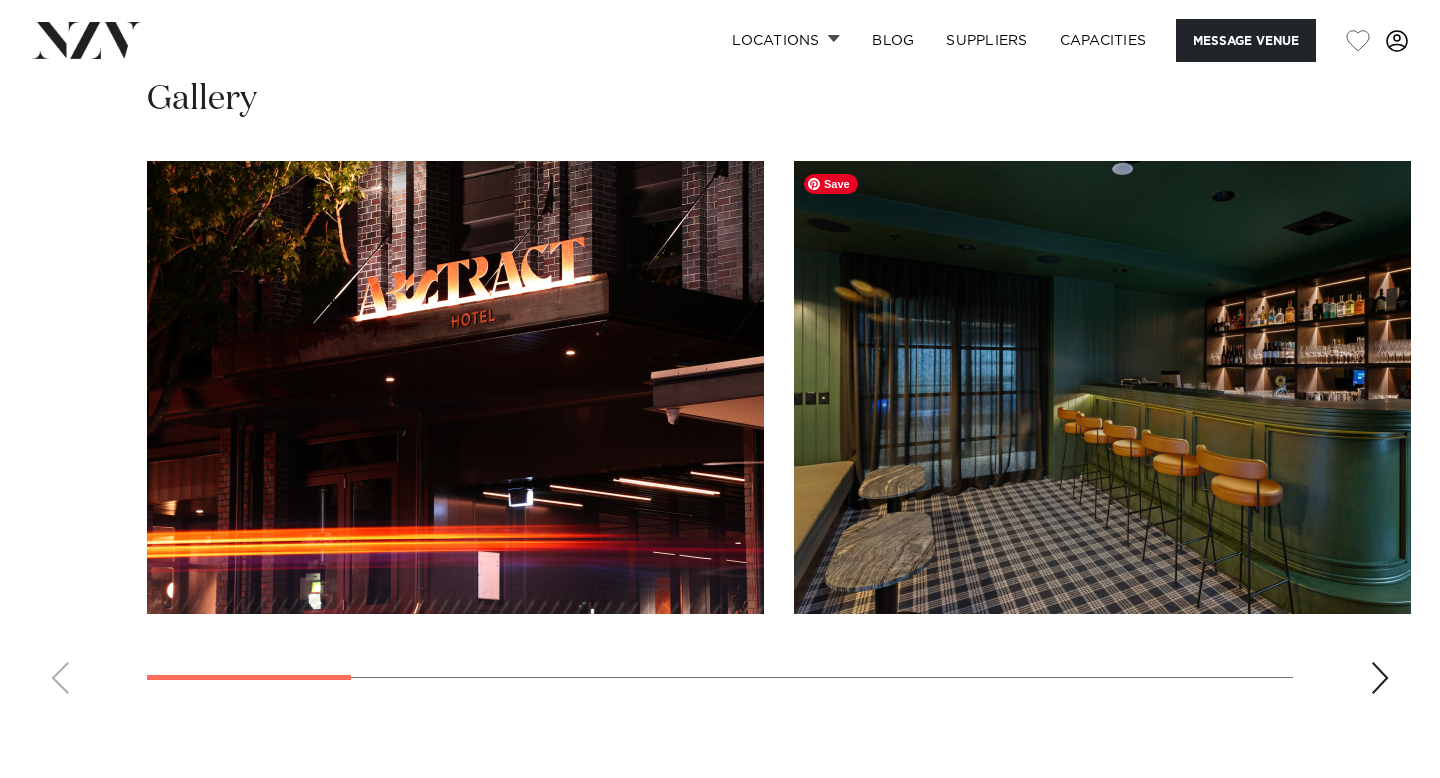 click at bounding box center (1102, 387) 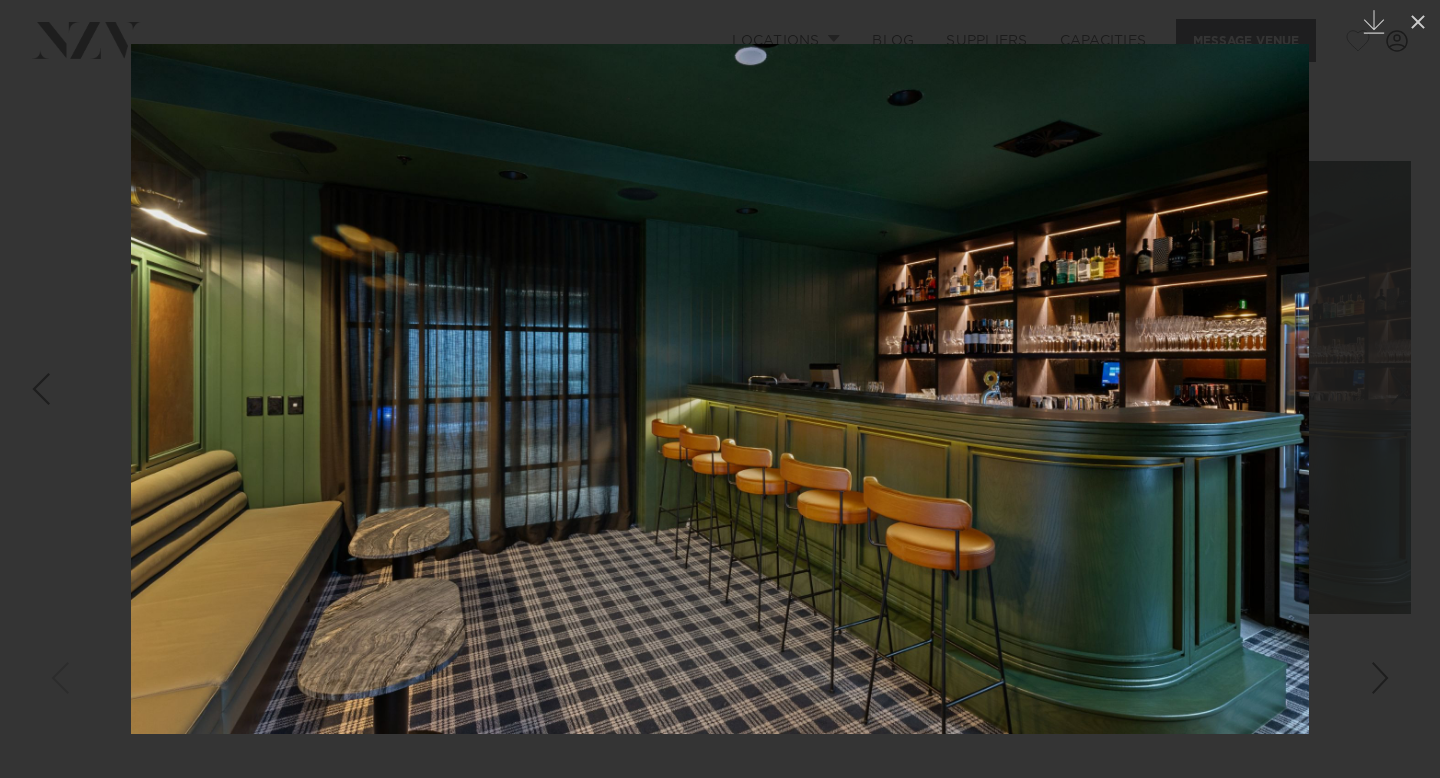 click at bounding box center (720, 389) 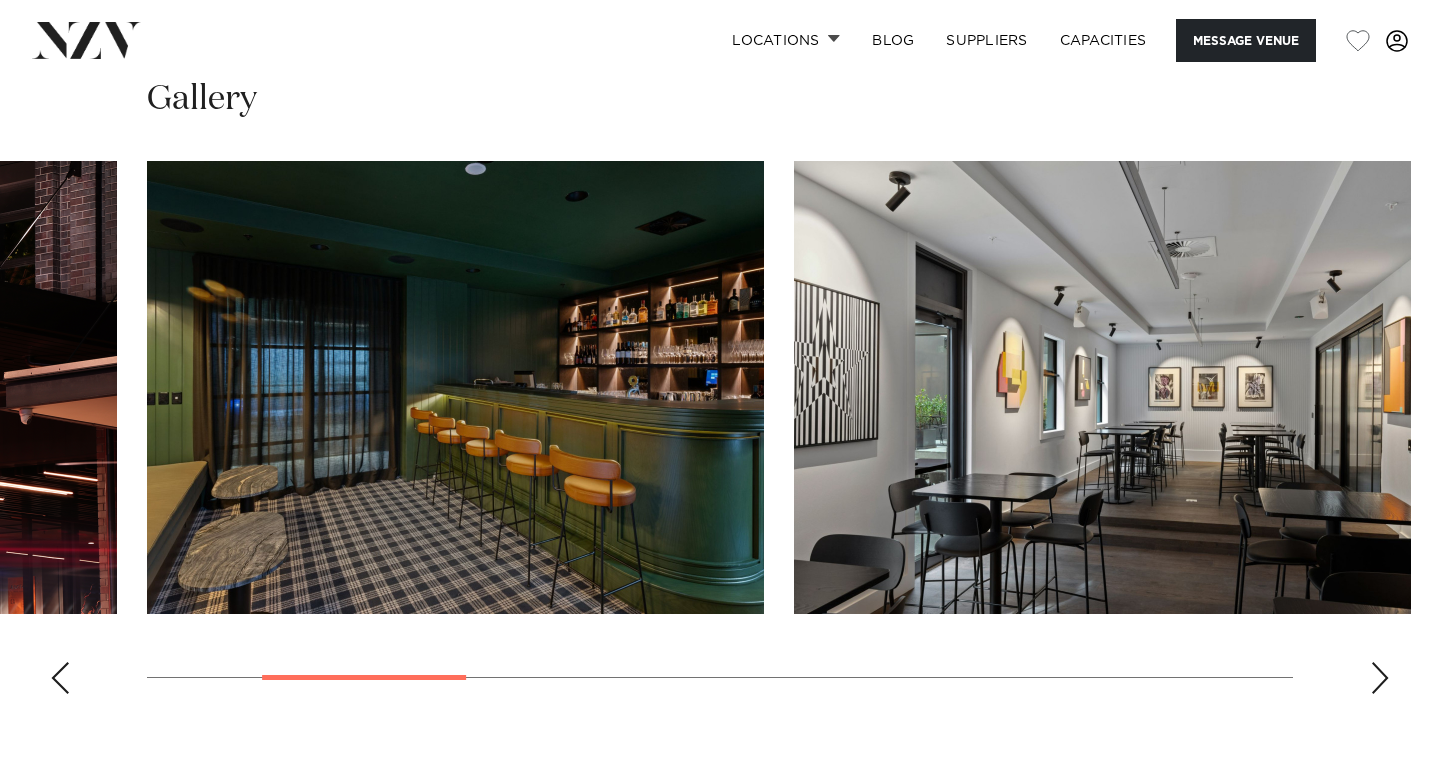 click at bounding box center [1380, 678] 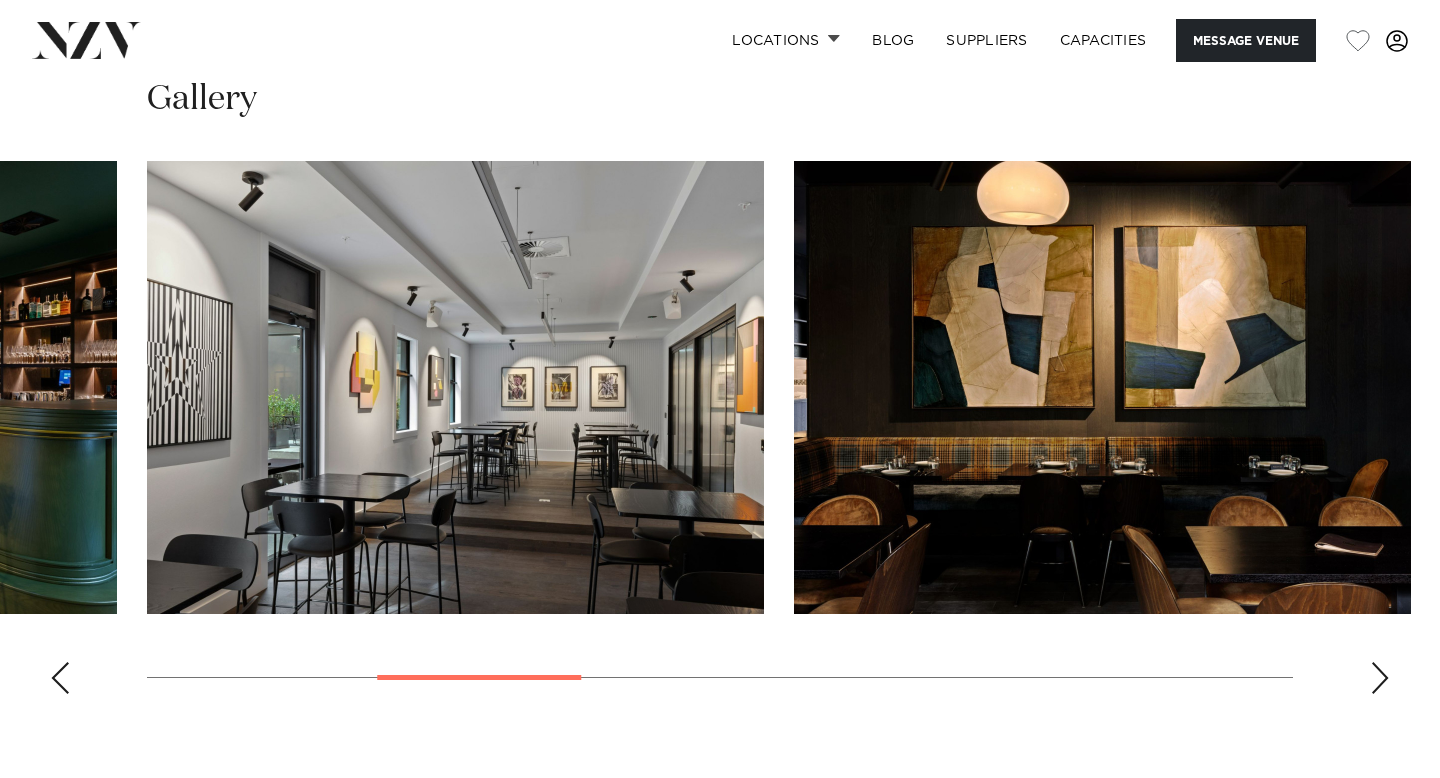 click at bounding box center [1380, 678] 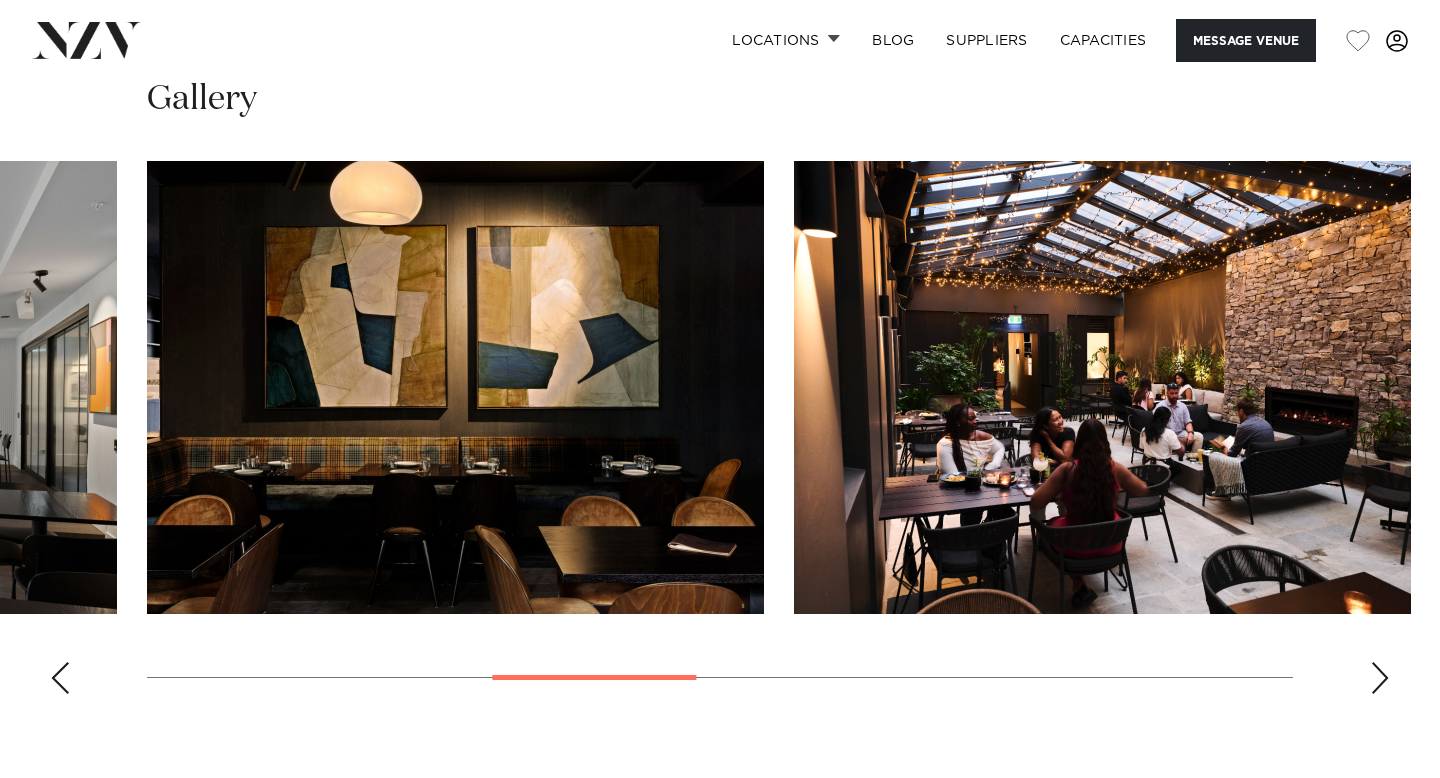 click at bounding box center [1380, 678] 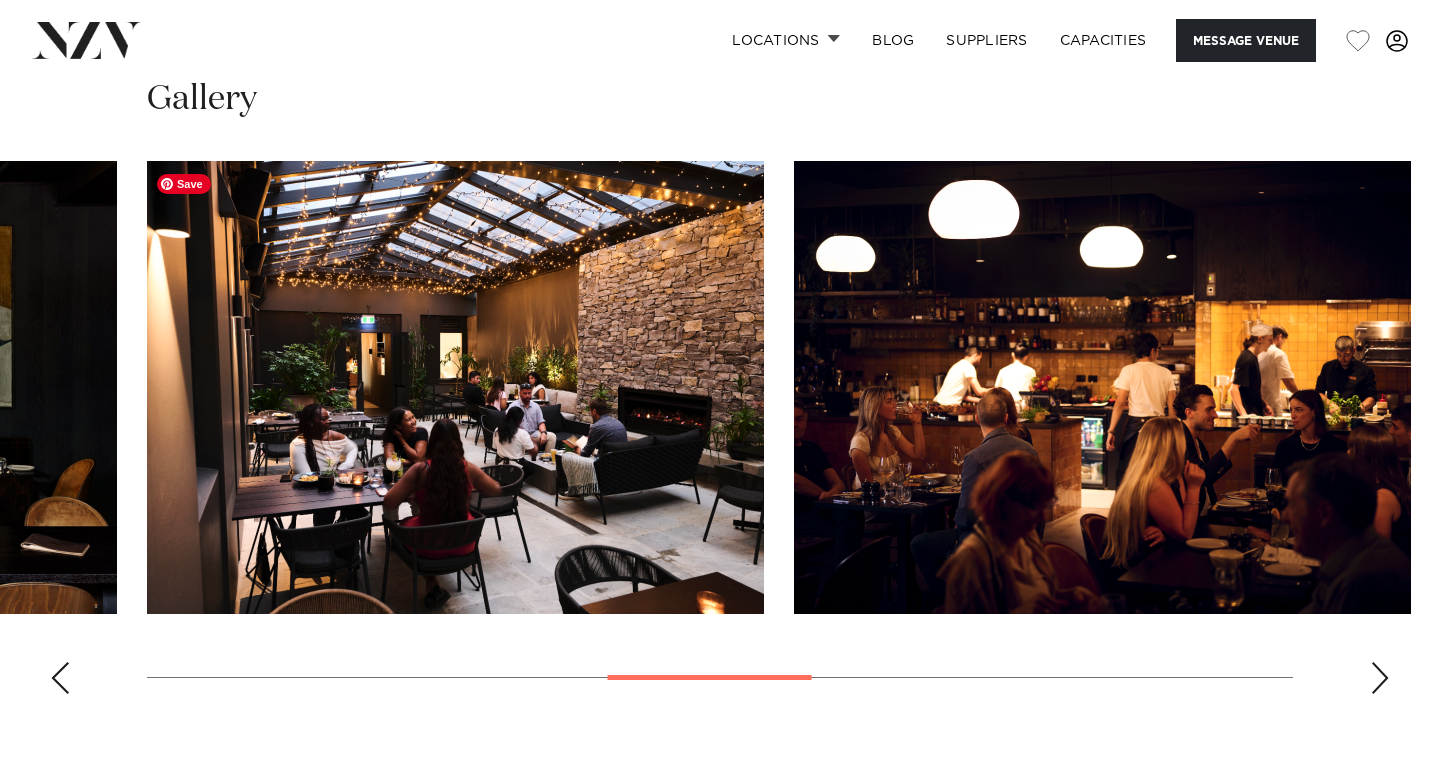 click at bounding box center [455, 387] 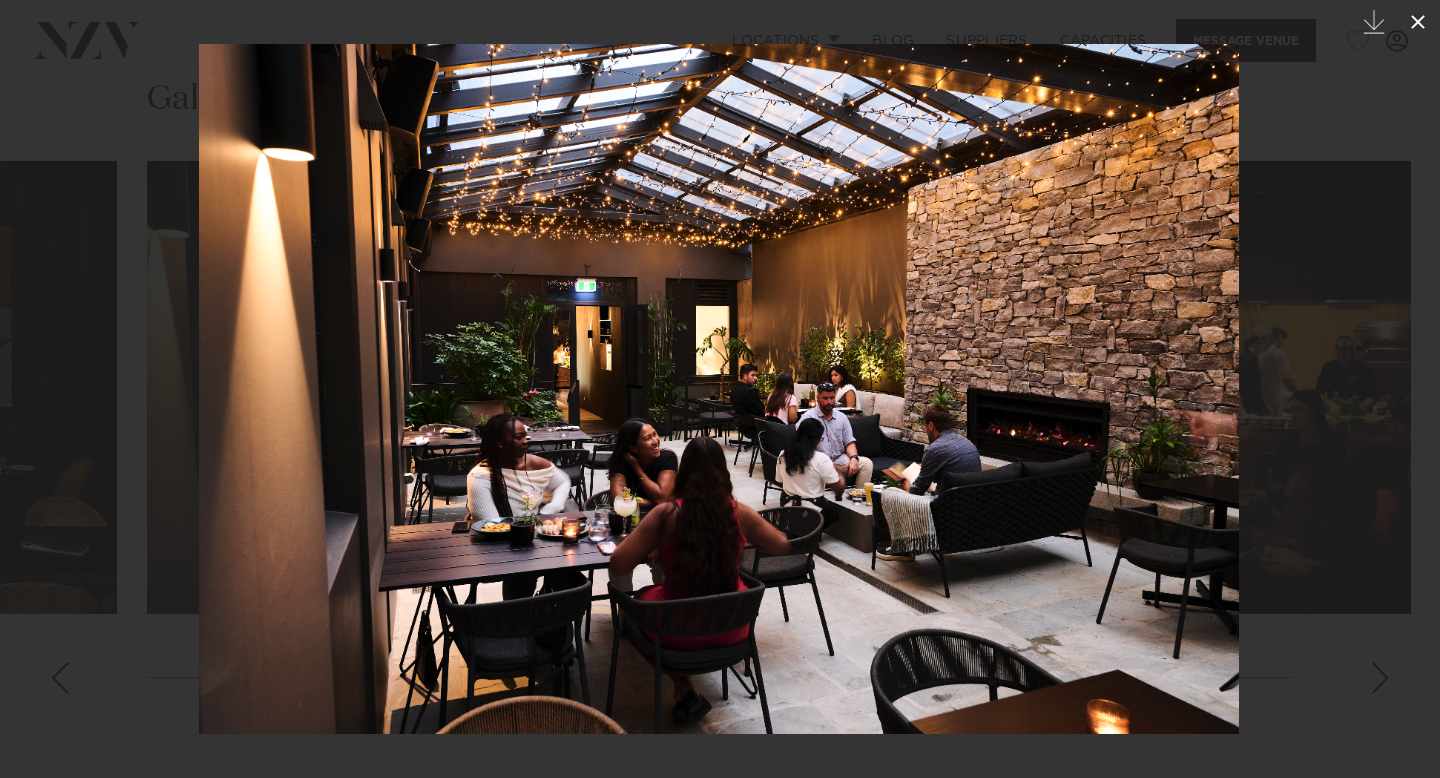 click 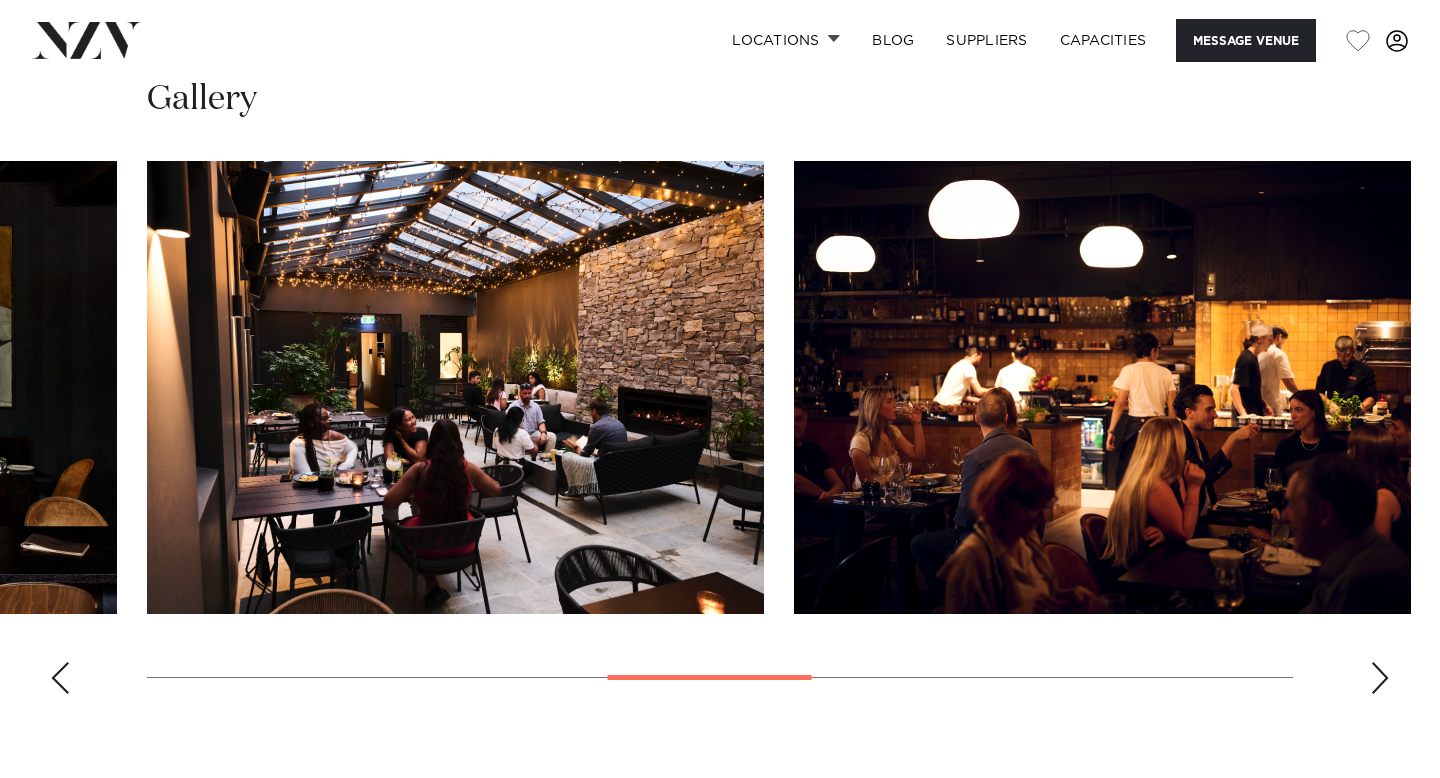 click at bounding box center (1380, 678) 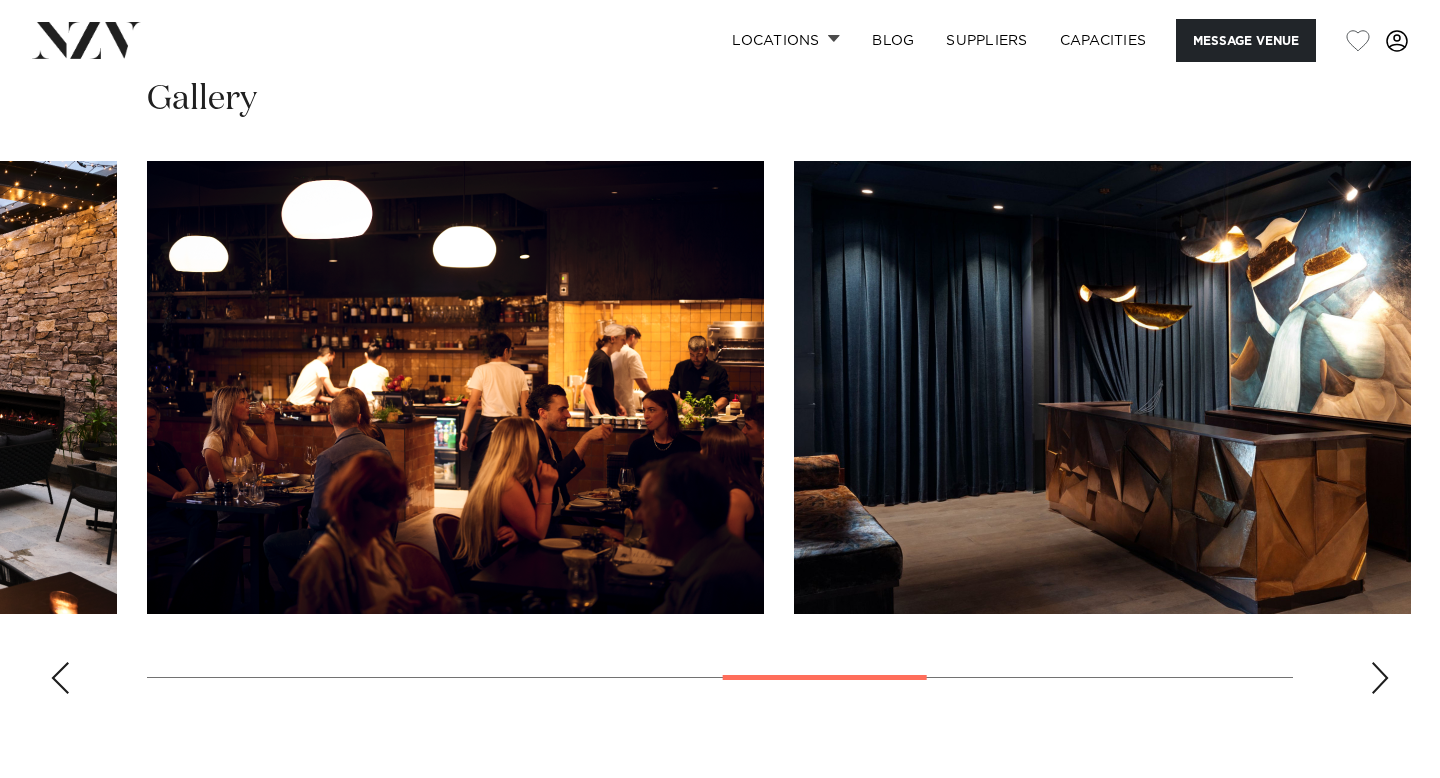 click at bounding box center [1380, 678] 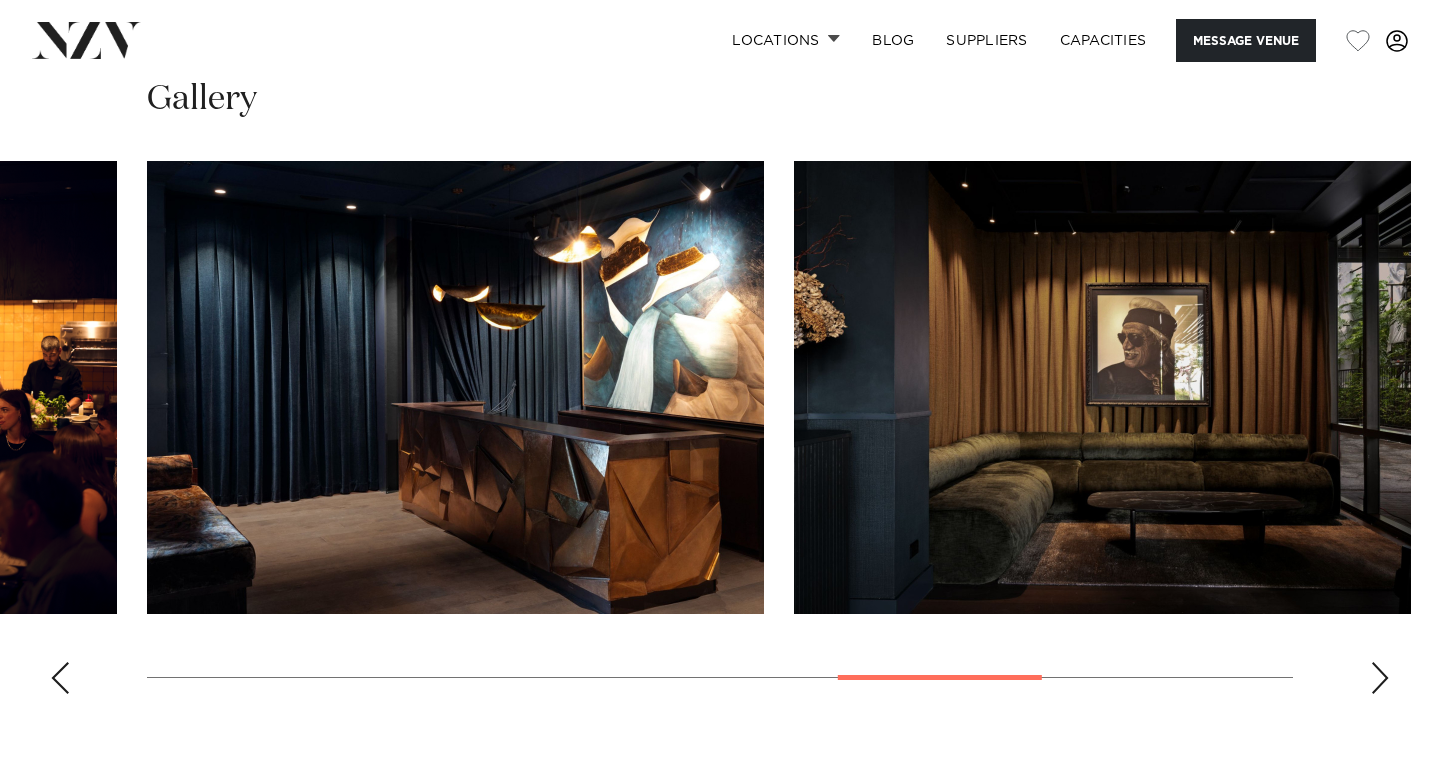 click at bounding box center [1380, 678] 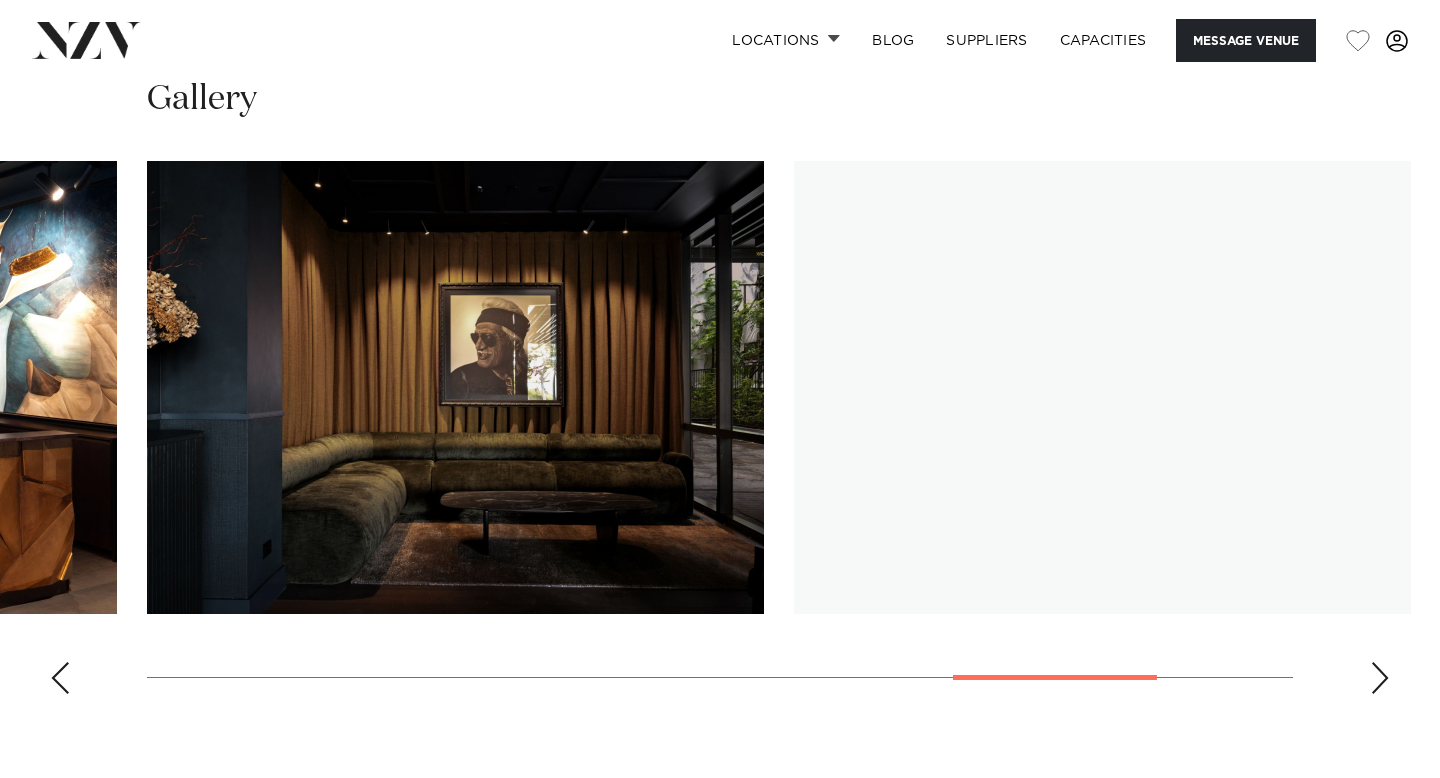 click at bounding box center [1380, 678] 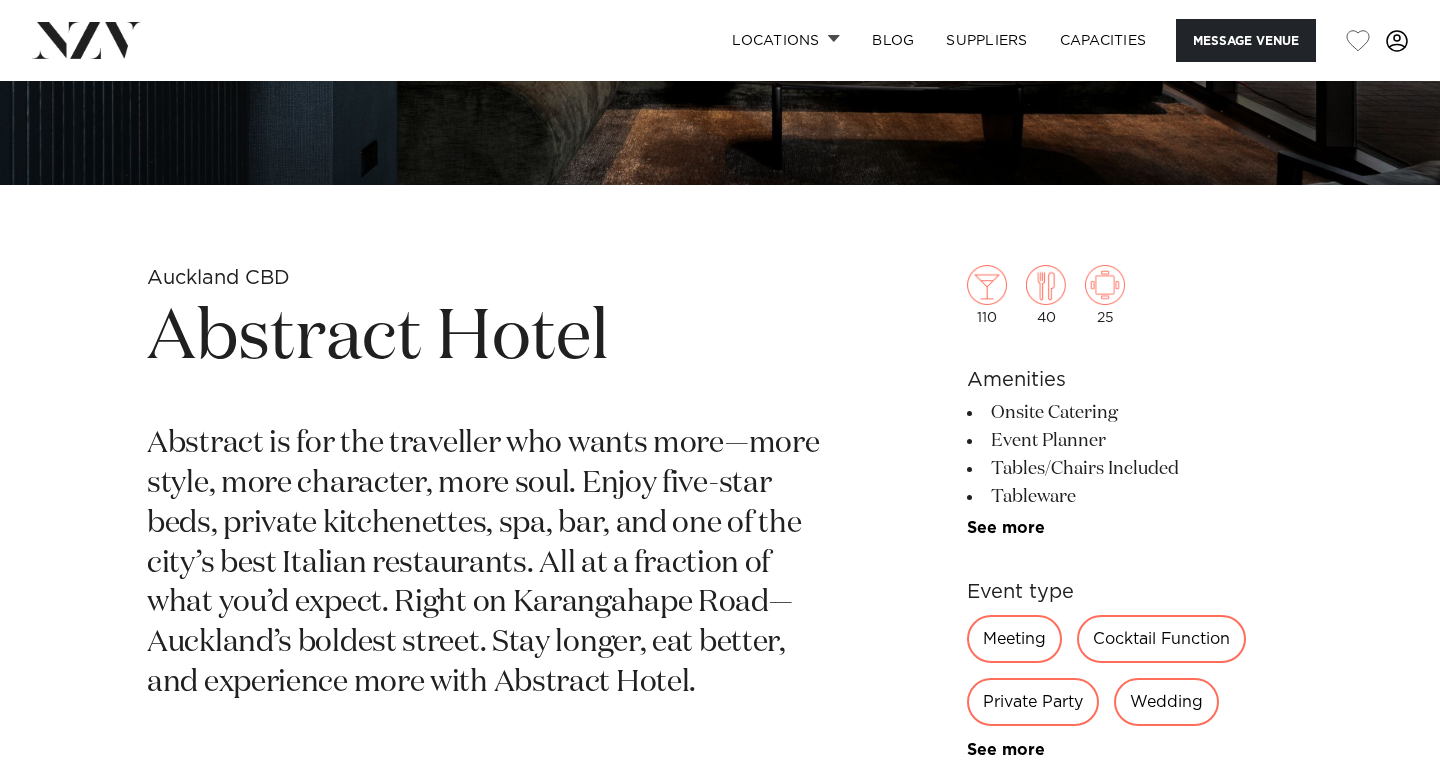 scroll, scrollTop: 559, scrollLeft: 0, axis: vertical 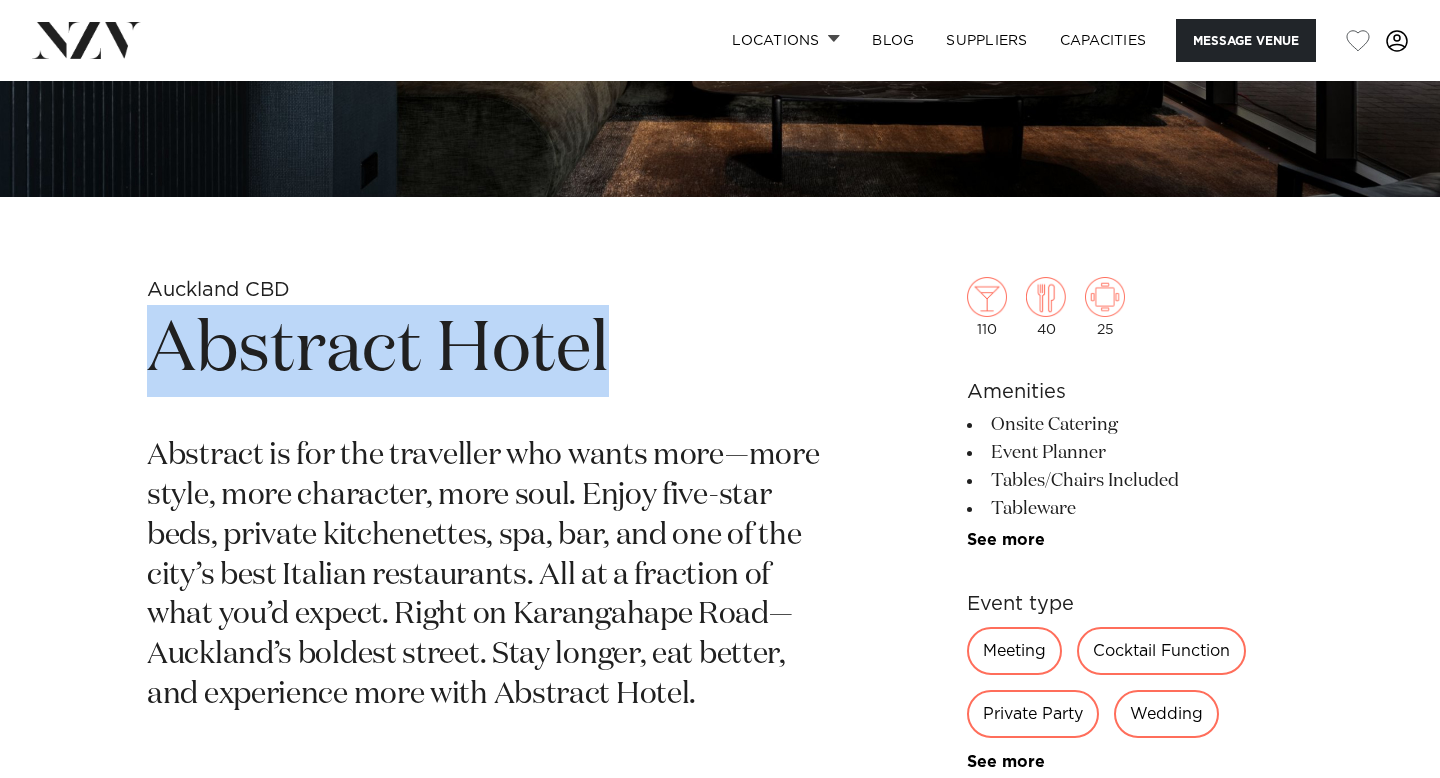 drag, startPoint x: 609, startPoint y: 332, endPoint x: 105, endPoint y: 324, distance: 504.06348 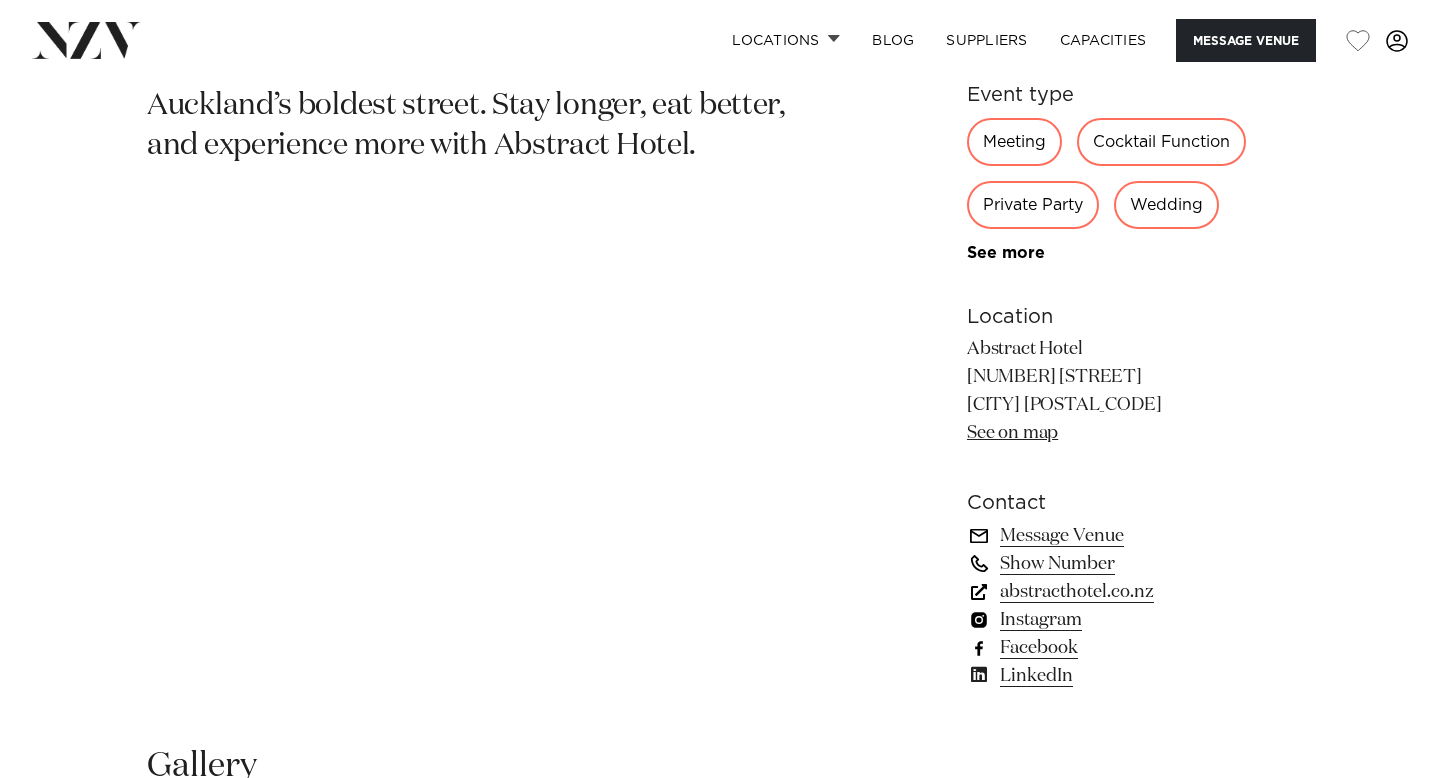 scroll, scrollTop: 1109, scrollLeft: 0, axis: vertical 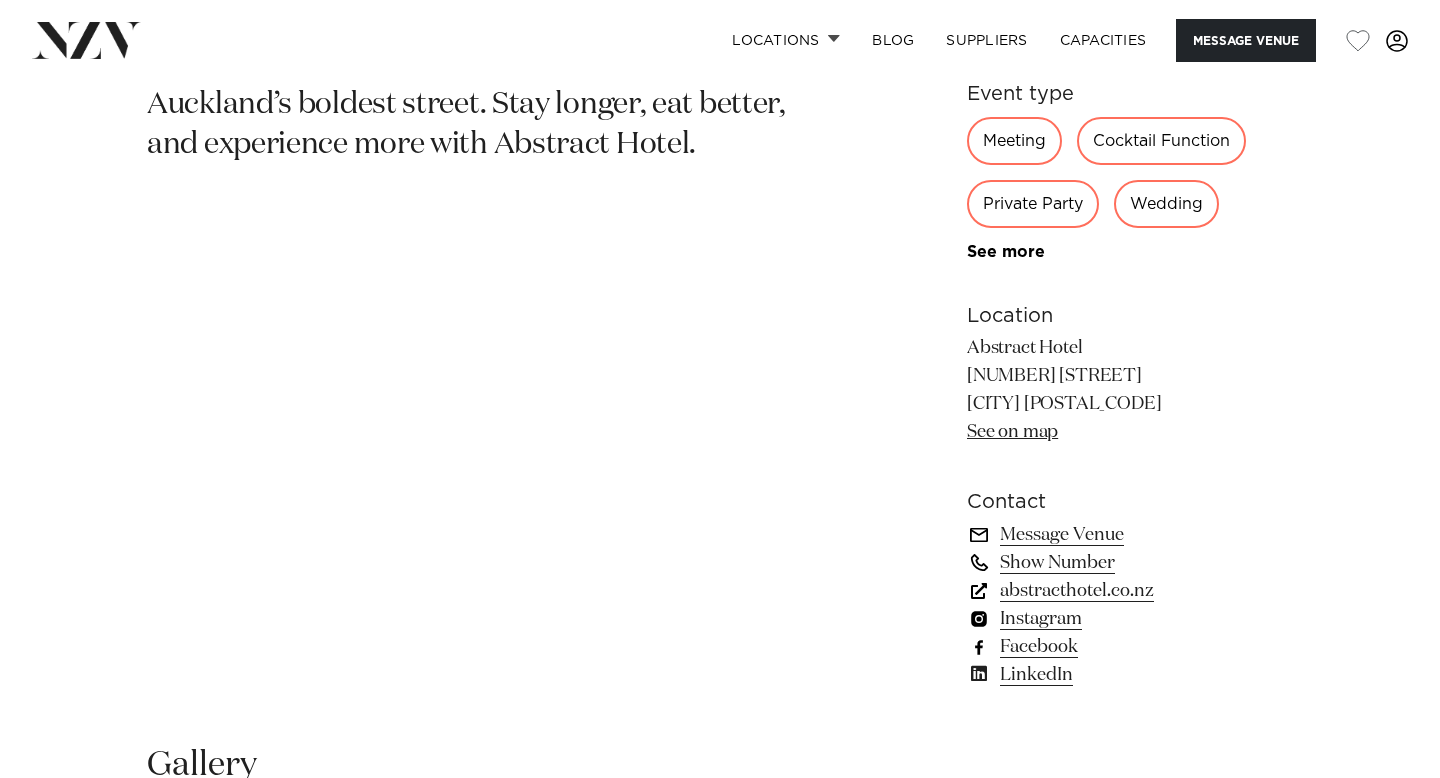 click on "abstracthotel.co.nz" at bounding box center (1130, 591) 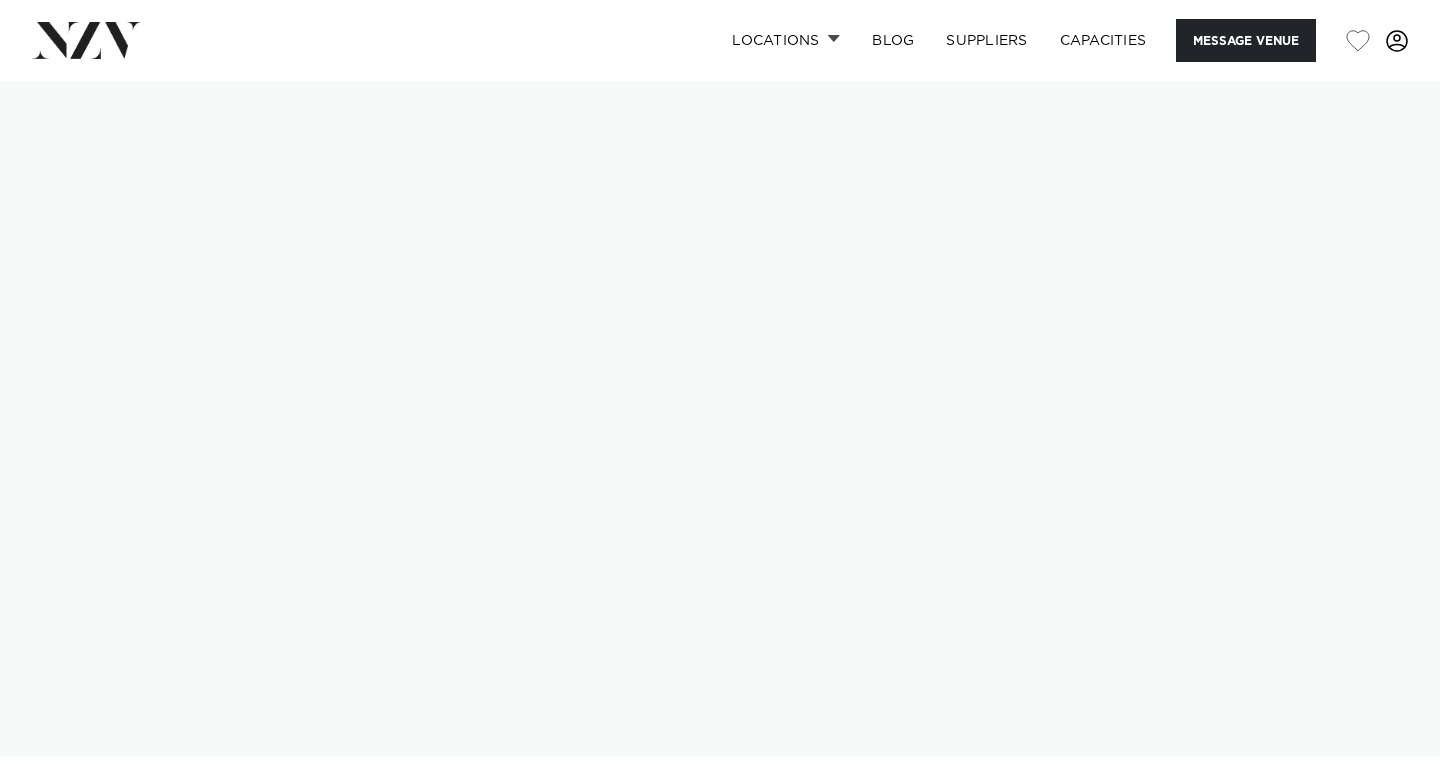 scroll, scrollTop: 0, scrollLeft: 0, axis: both 